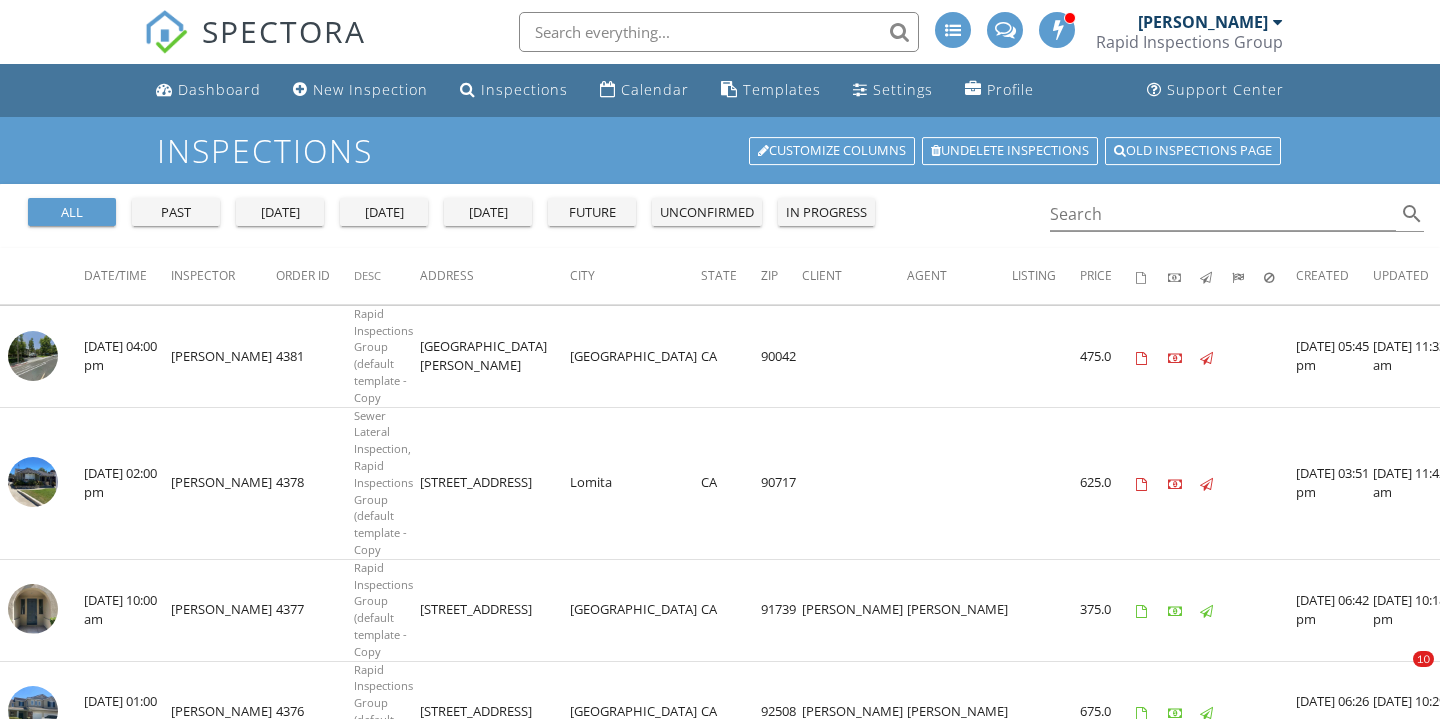 scroll, scrollTop: 144, scrollLeft: 0, axis: vertical 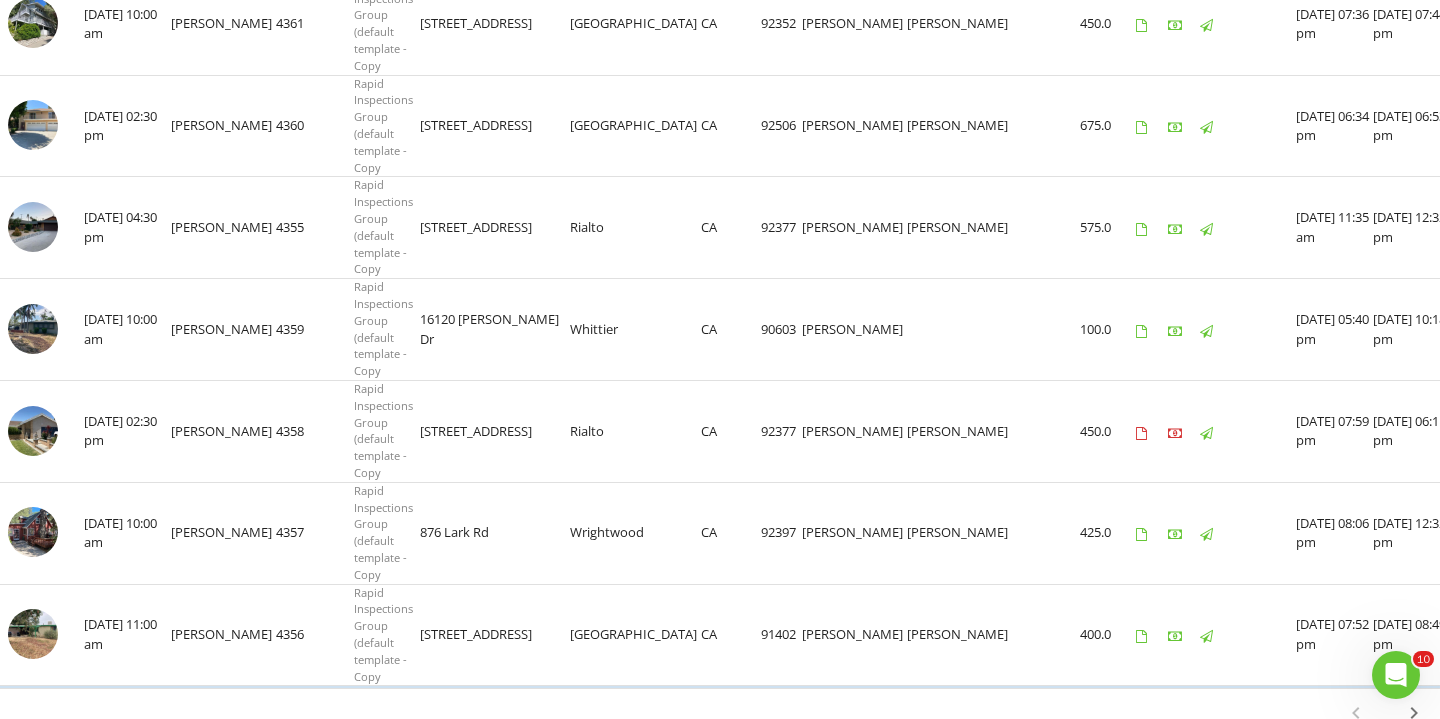 click on "chevron_right" at bounding box center [1414, 713] 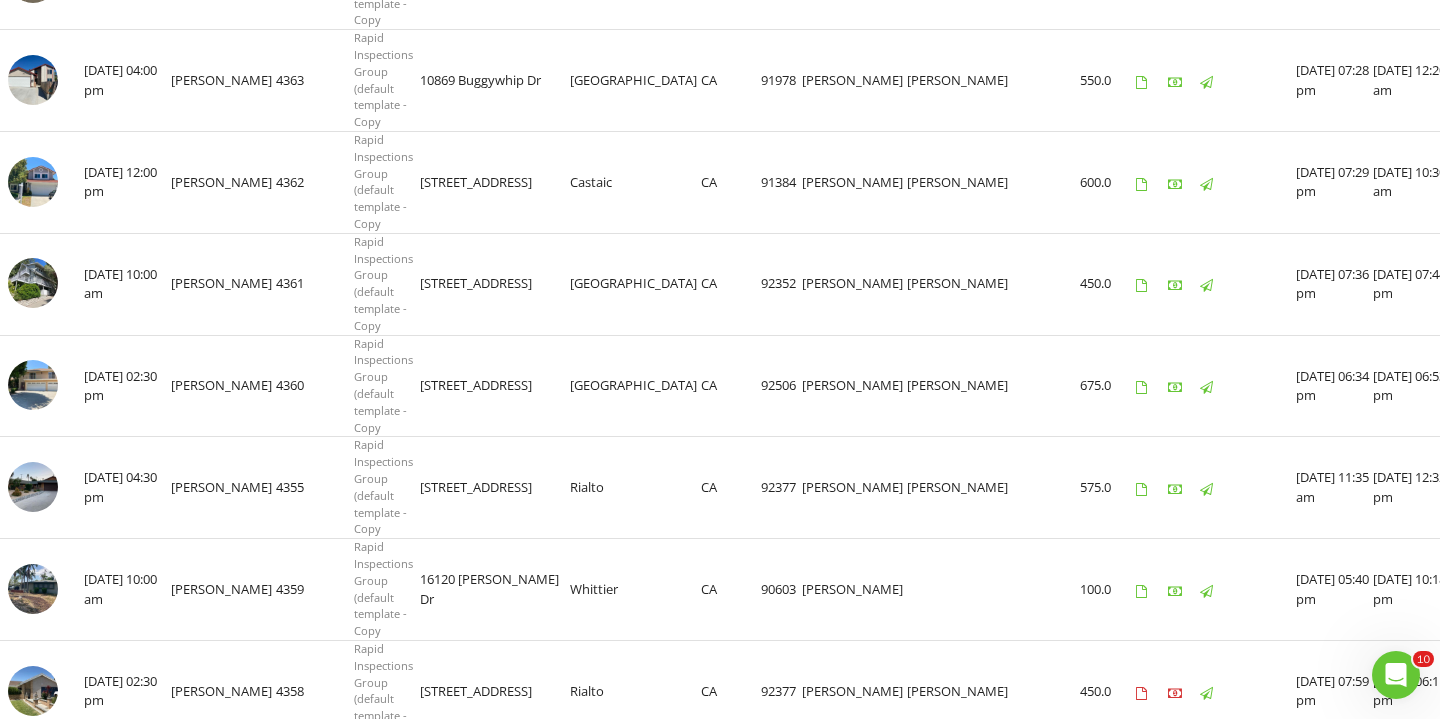 scroll, scrollTop: 2204, scrollLeft: 0, axis: vertical 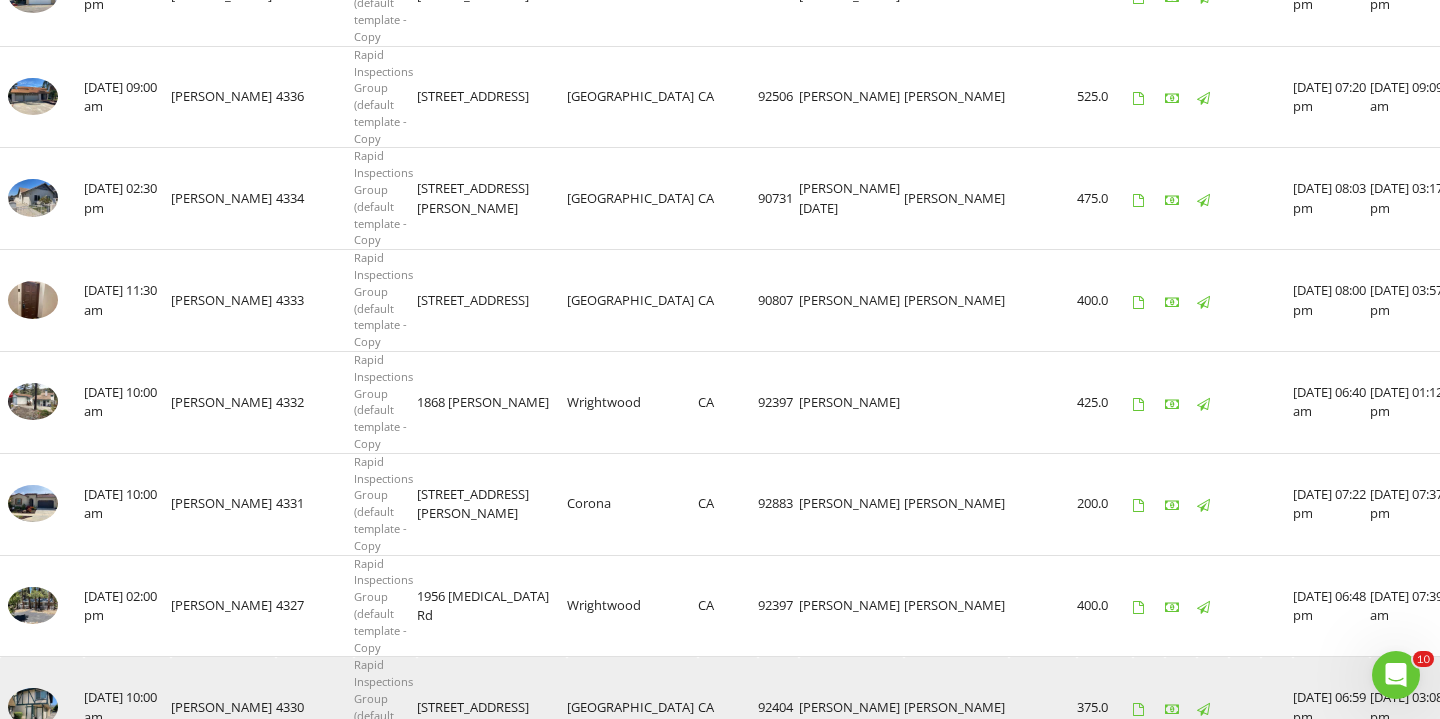 click at bounding box center (1456, 709) 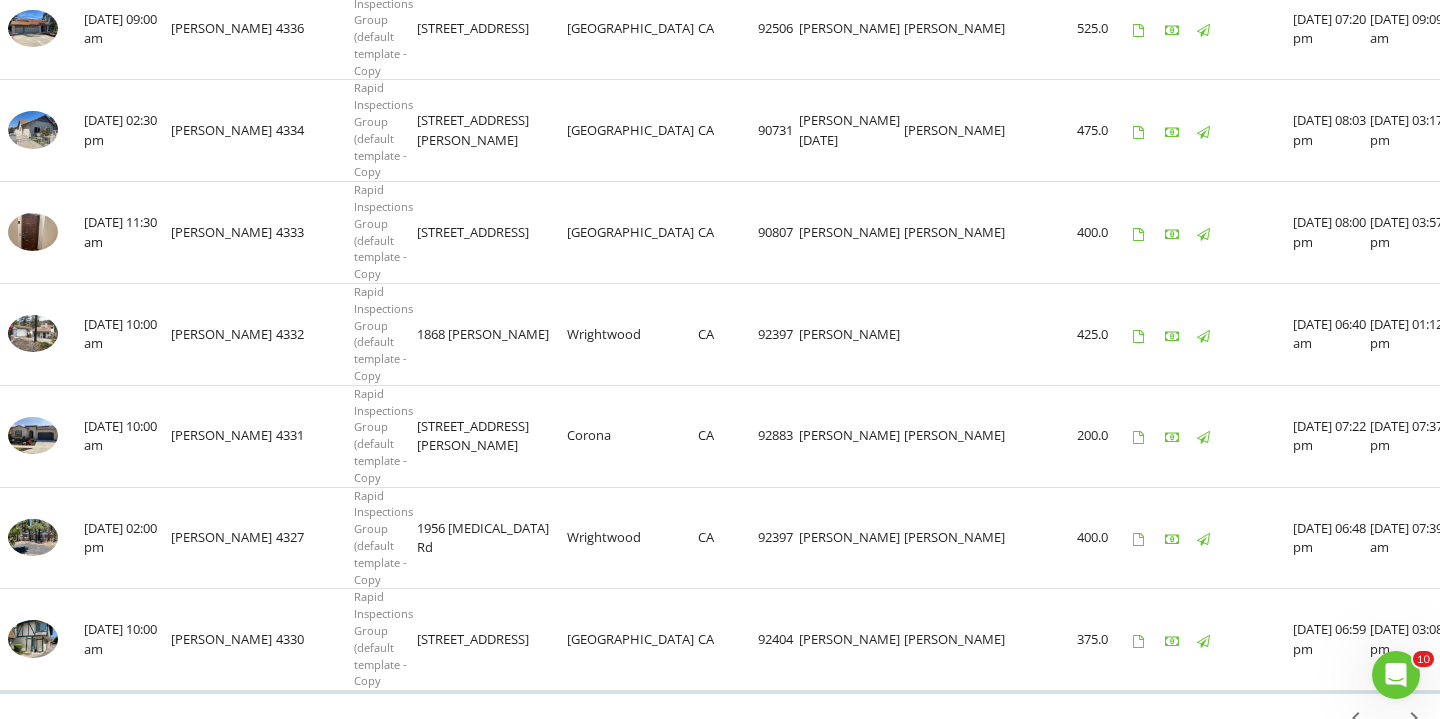 scroll, scrollTop: 2259, scrollLeft: 0, axis: vertical 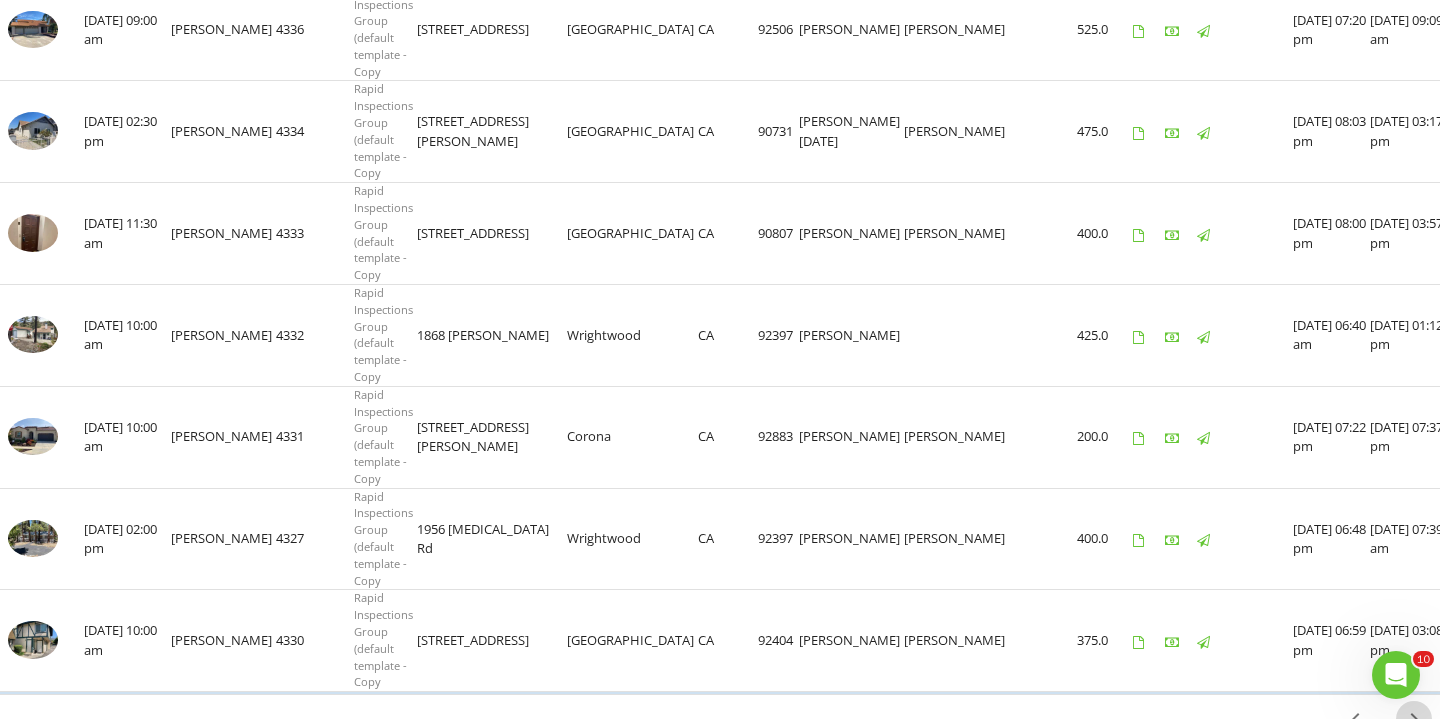 click on "chevron_right" at bounding box center [1414, 719] 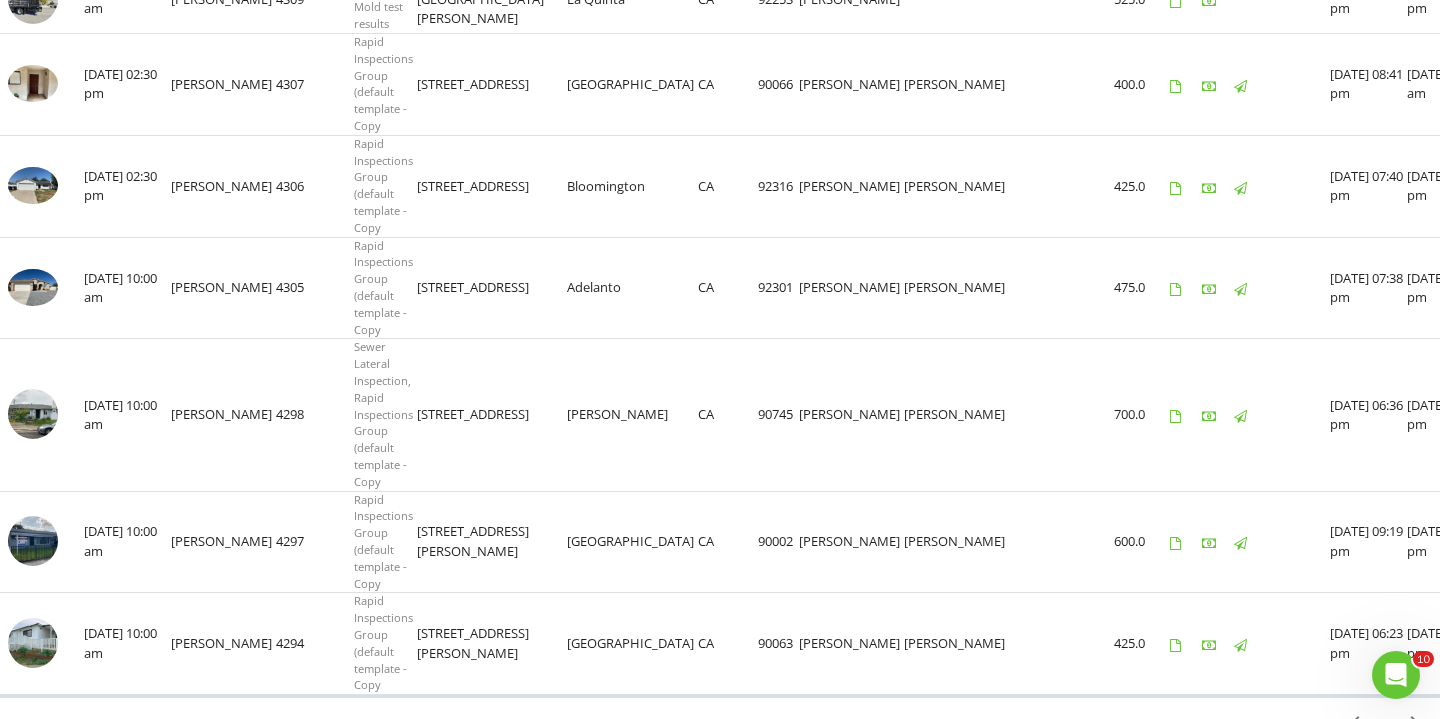 scroll, scrollTop: 2339, scrollLeft: 0, axis: vertical 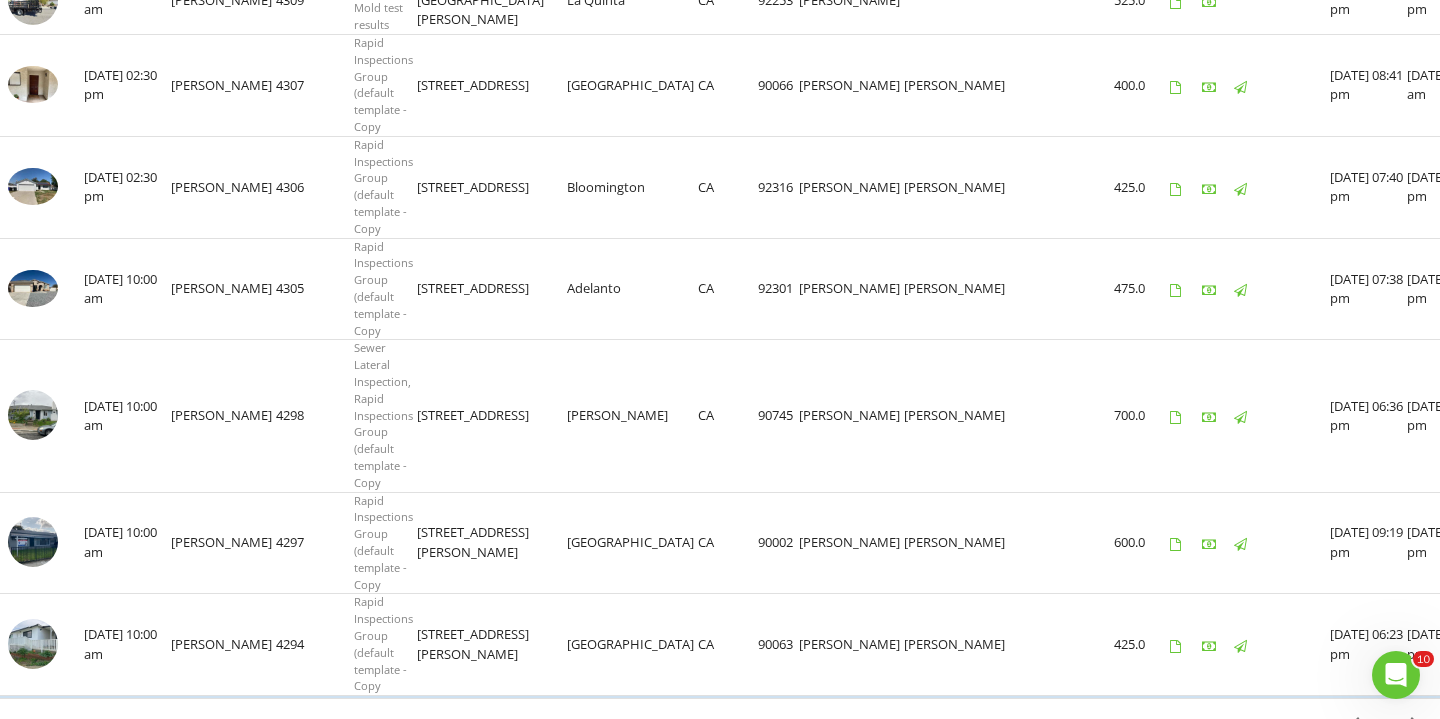 click on "chevron_right" at bounding box center (1414, 723) 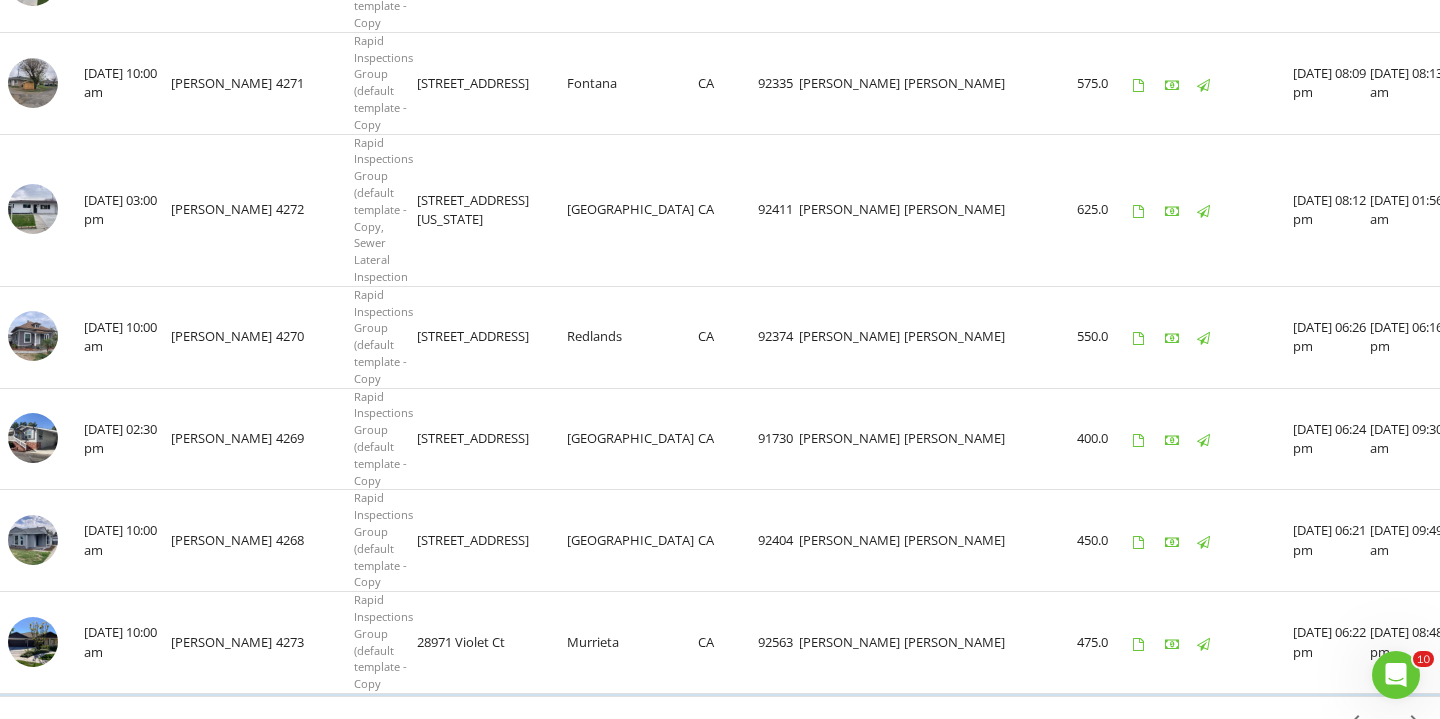 scroll, scrollTop: 2355, scrollLeft: 0, axis: vertical 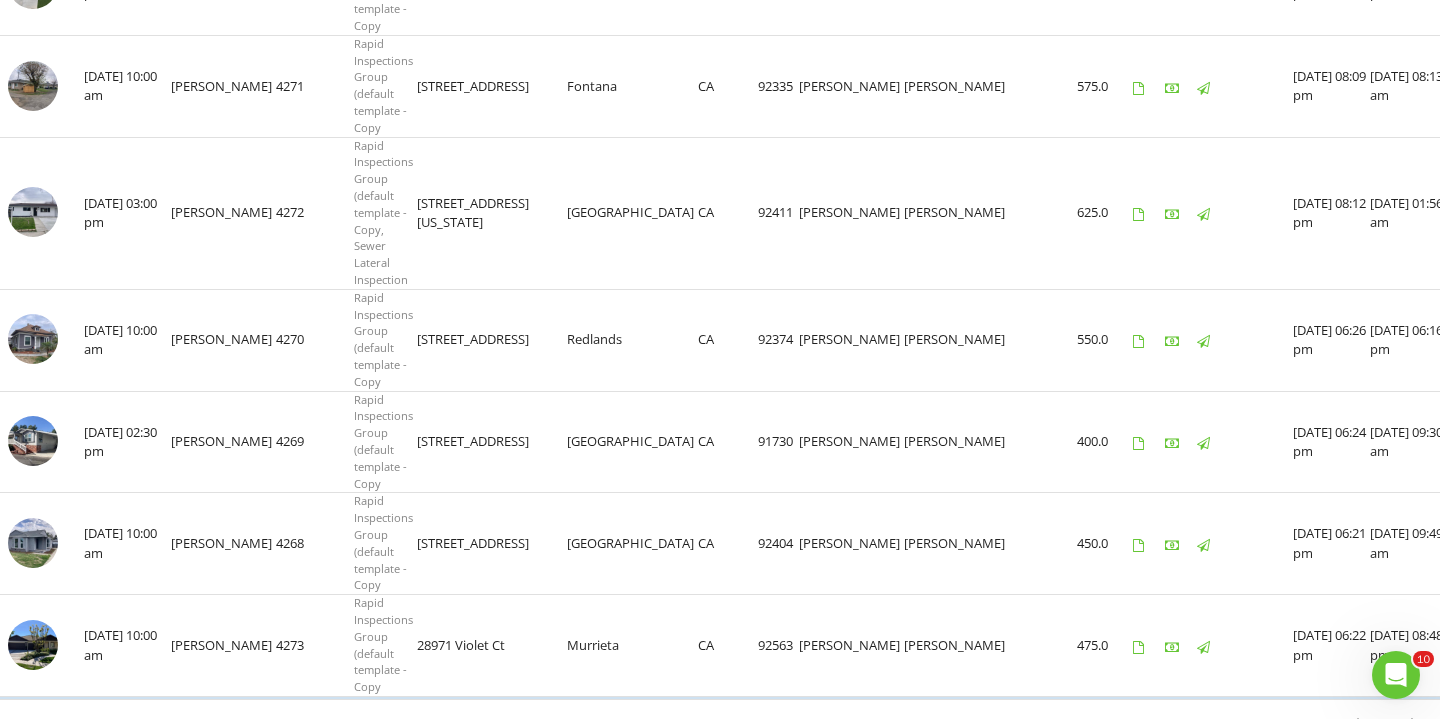 click on "chevron_right" at bounding box center [1414, 724] 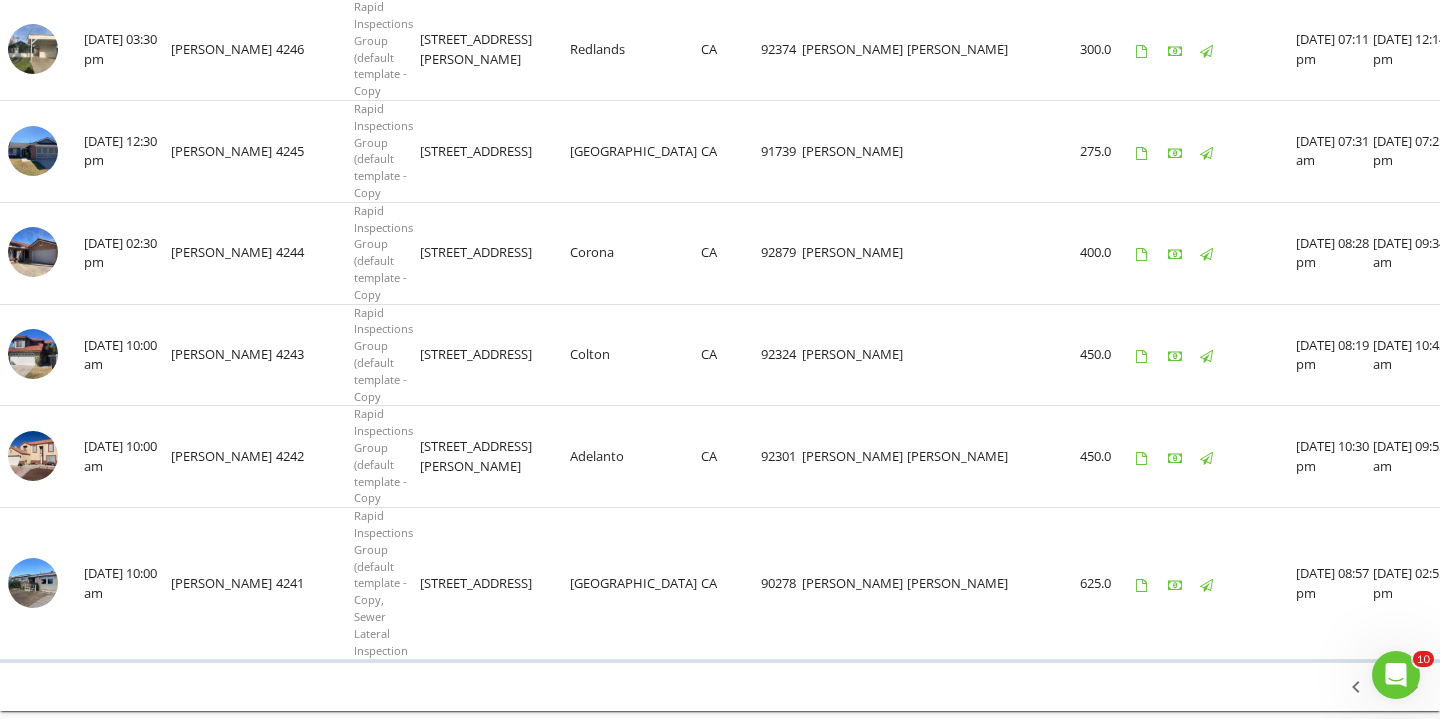 scroll, scrollTop: 2357, scrollLeft: 0, axis: vertical 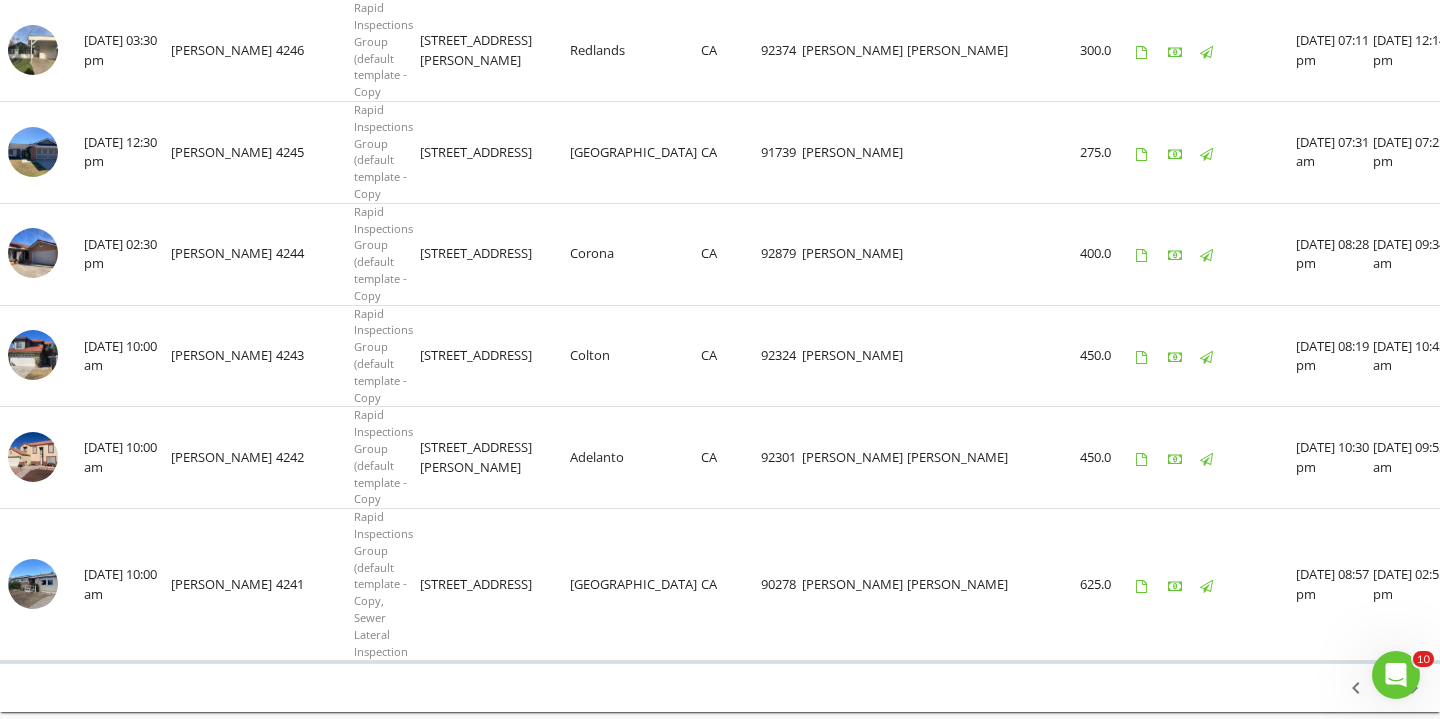 click on "chevron_right" at bounding box center (1414, 688) 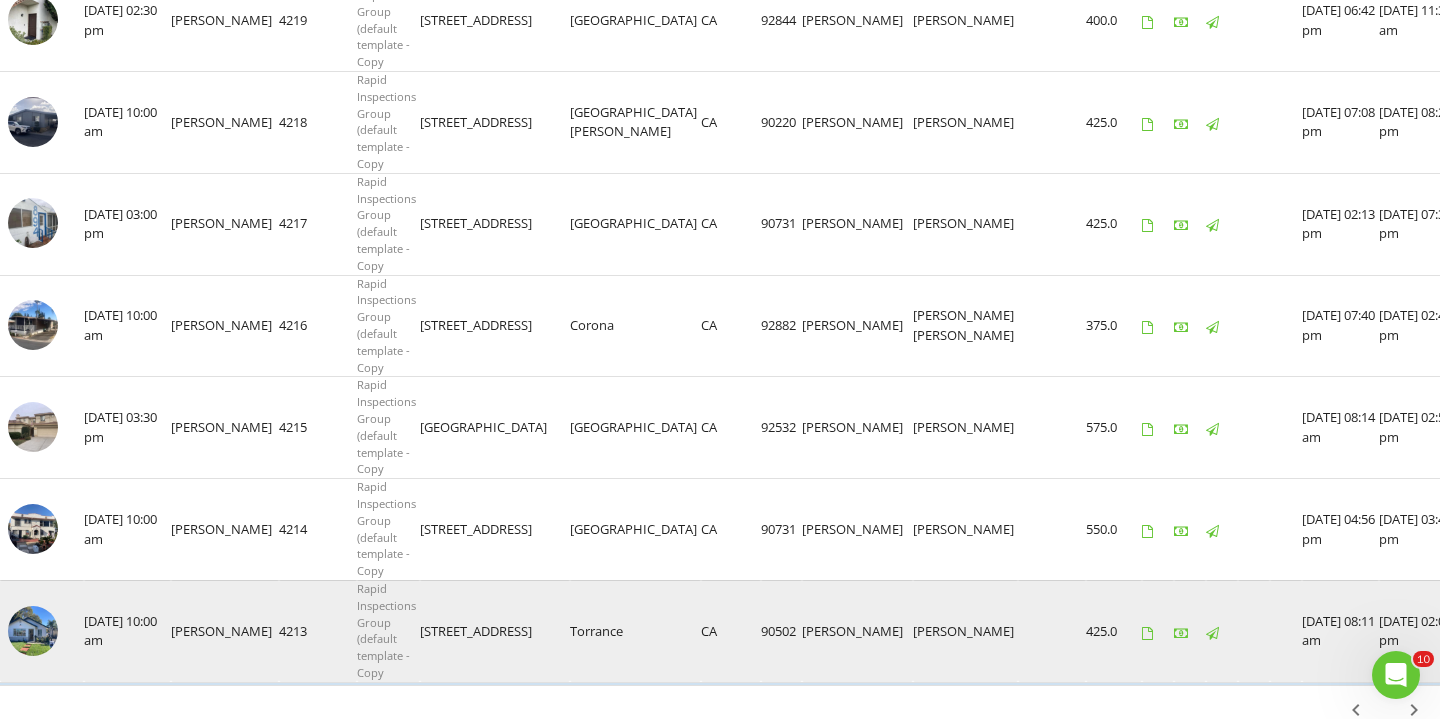 scroll, scrollTop: 2158, scrollLeft: 0, axis: vertical 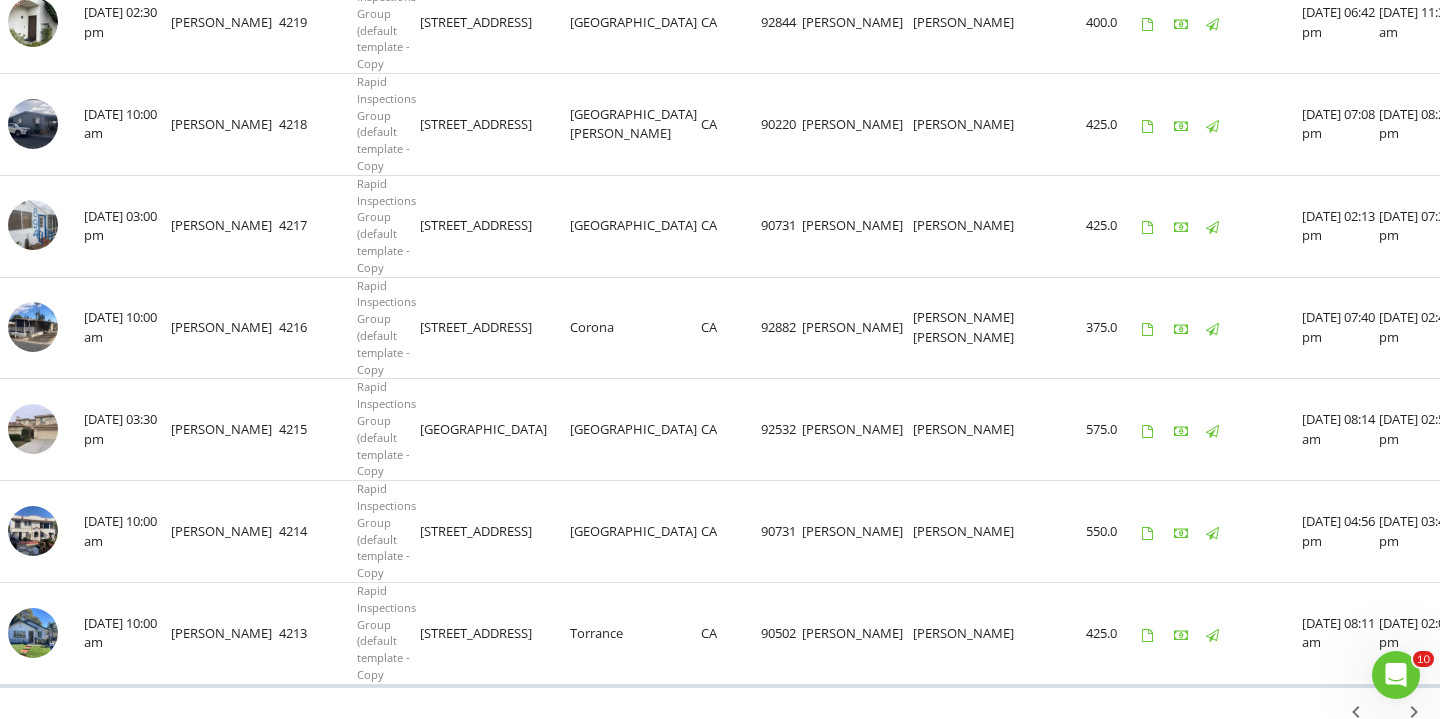 click on "chevron_right" at bounding box center (1414, 712) 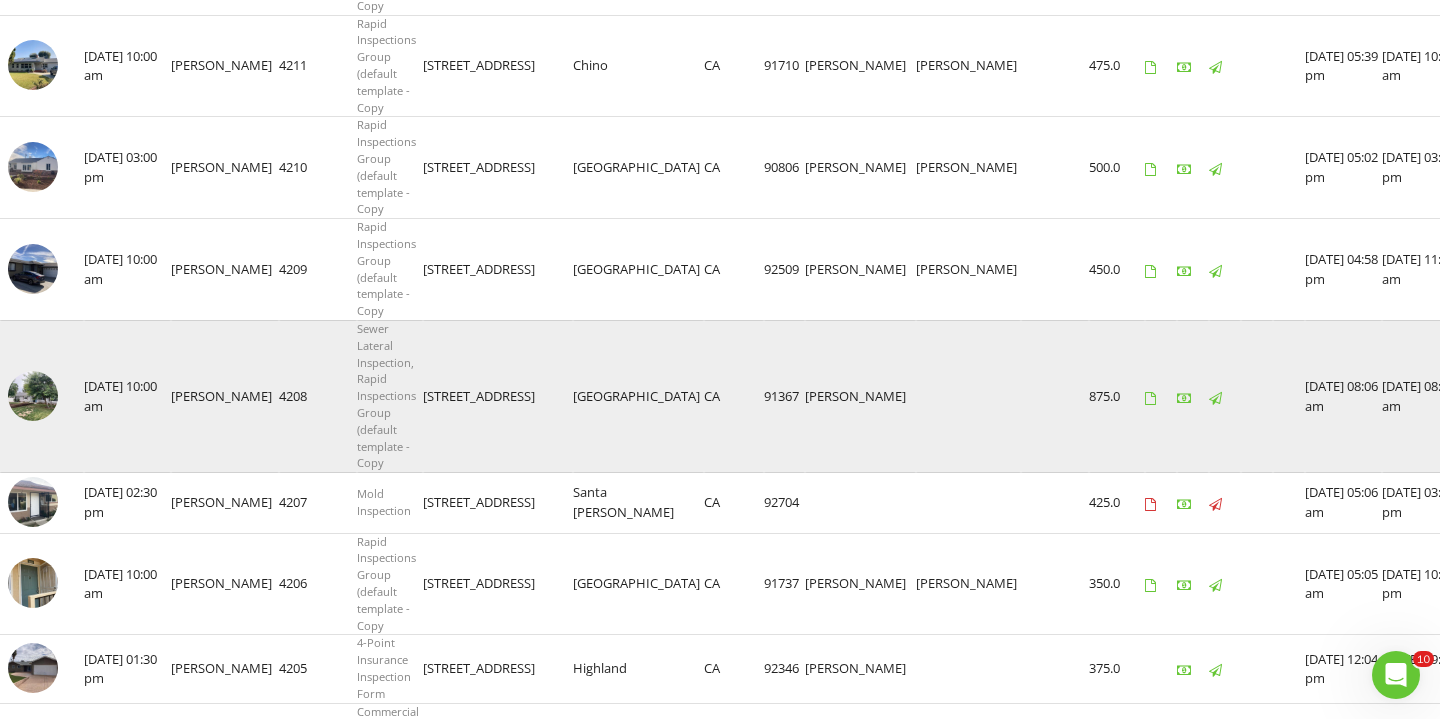 scroll, scrollTop: 395, scrollLeft: 0, axis: vertical 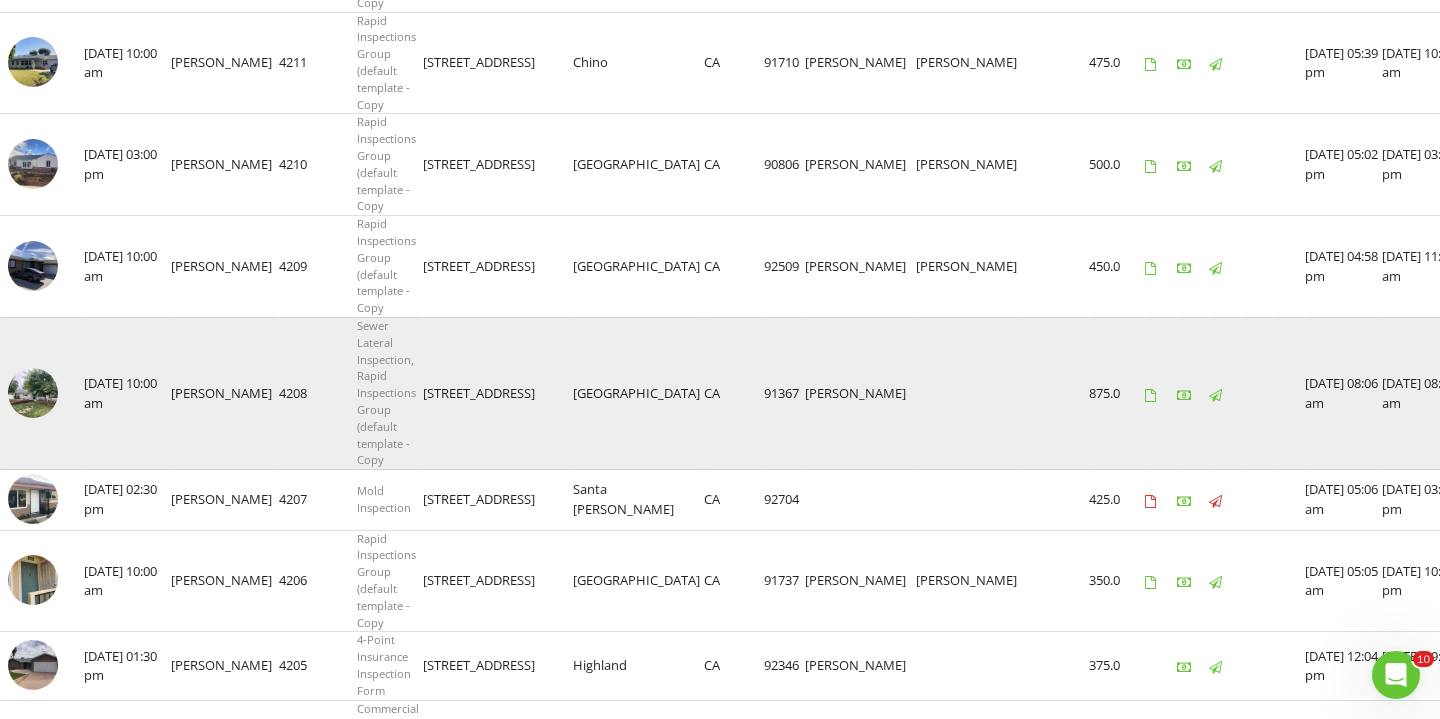 click at bounding box center [33, 393] 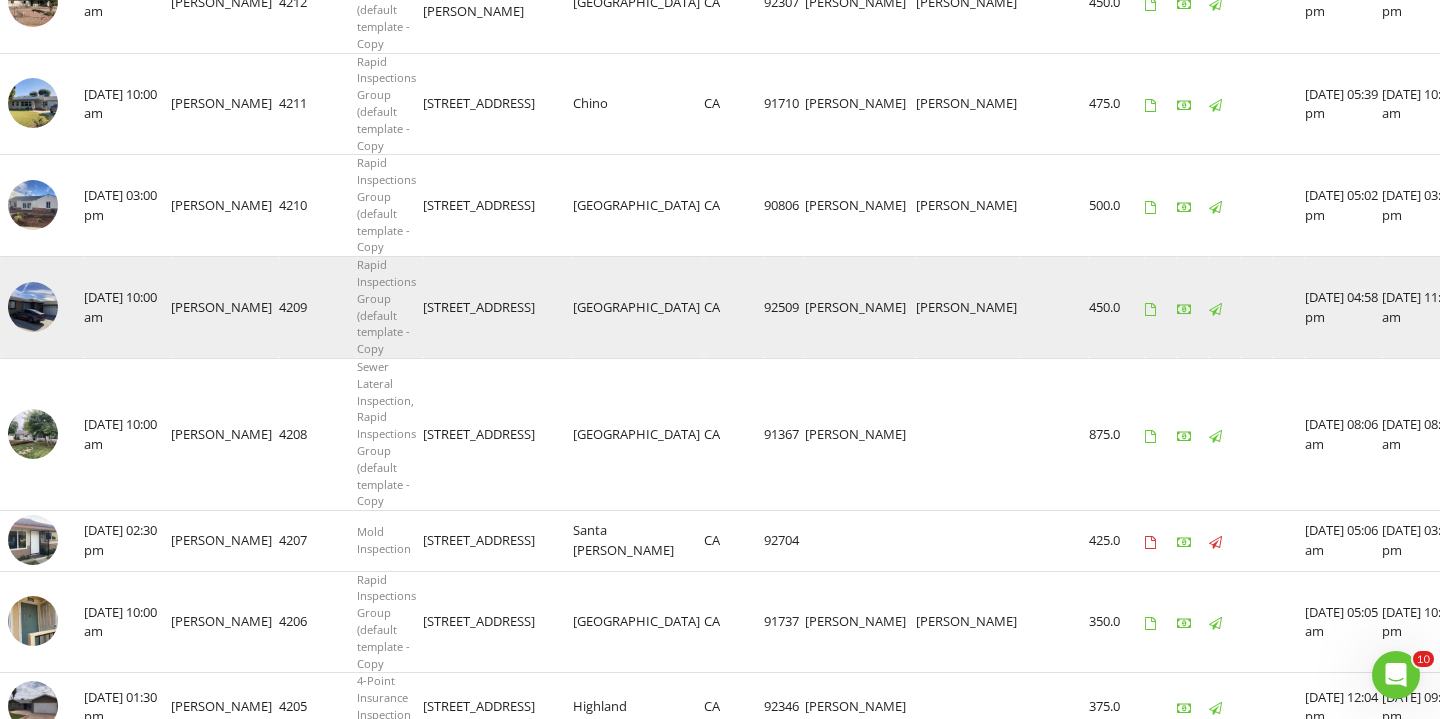 scroll, scrollTop: 346, scrollLeft: 0, axis: vertical 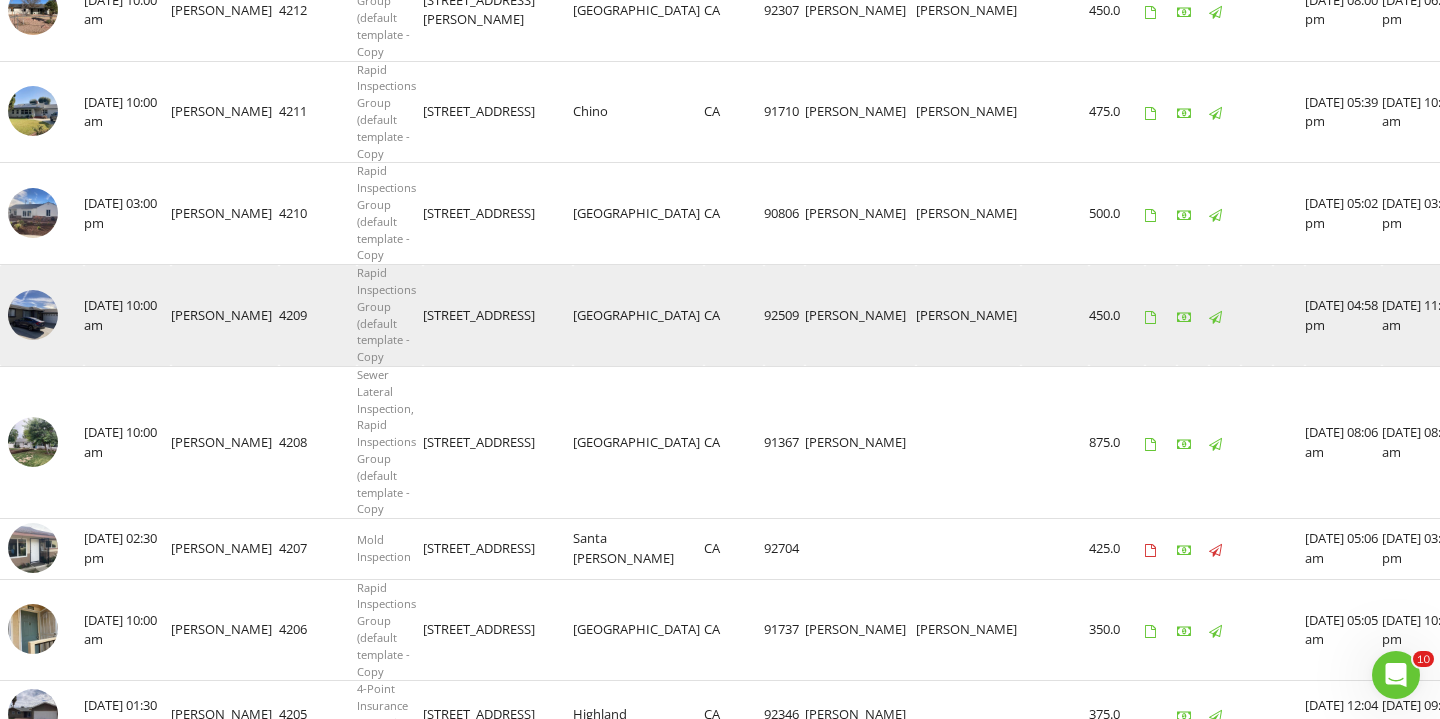 click at bounding box center (33, 315) 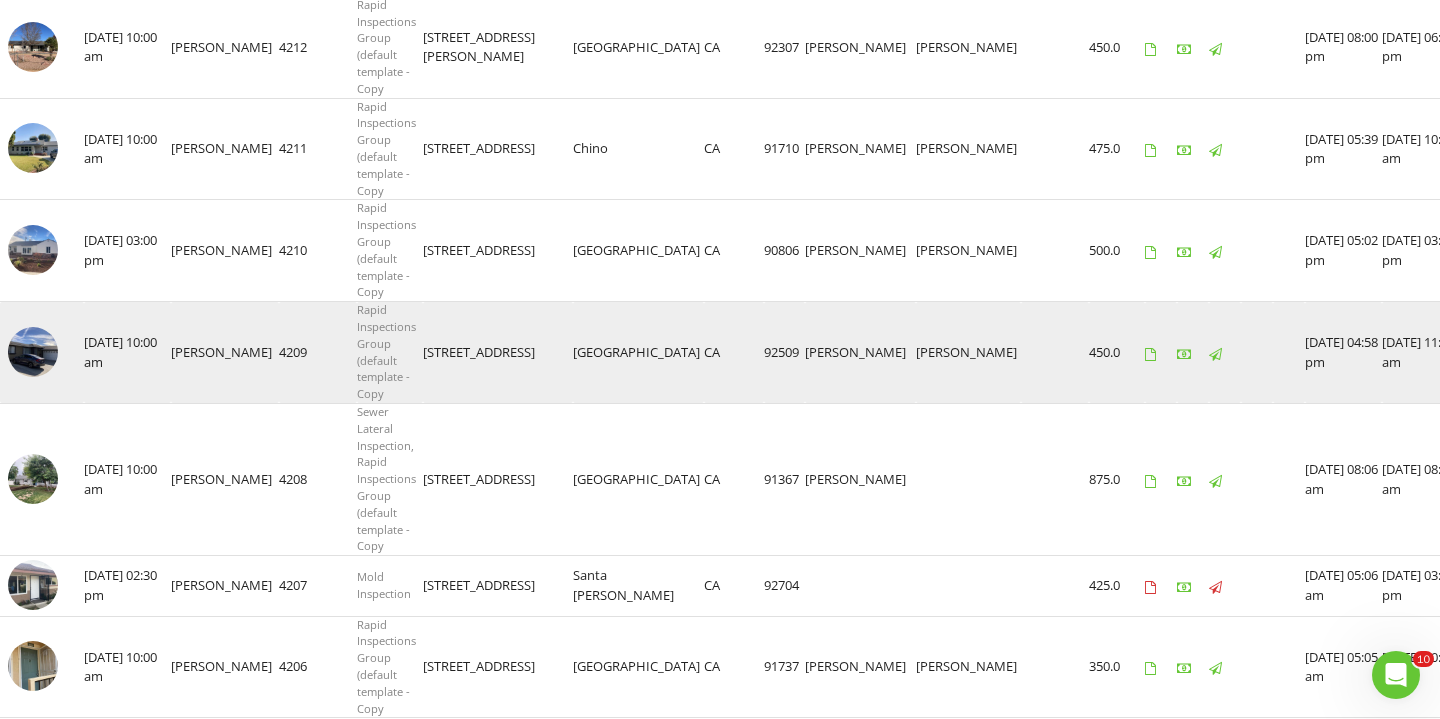 scroll, scrollTop: 307, scrollLeft: 0, axis: vertical 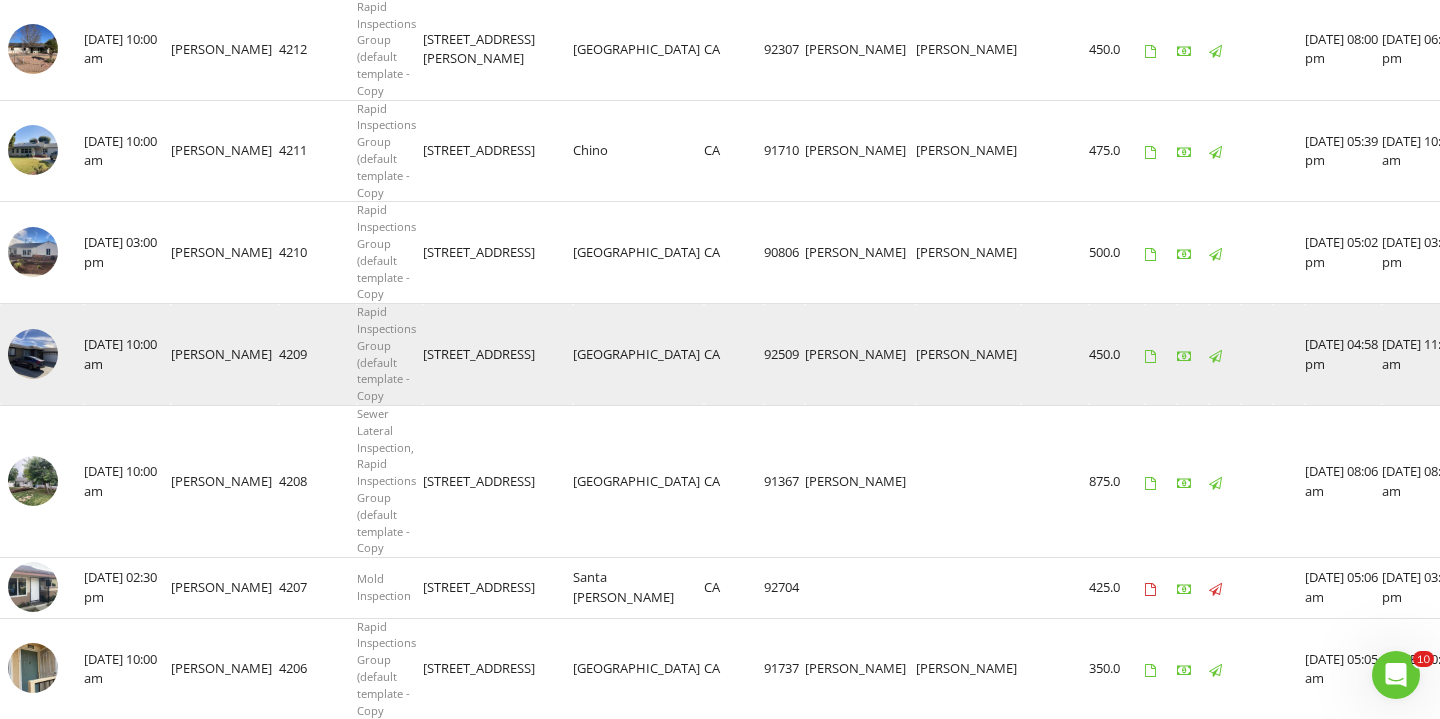 click at bounding box center [33, 354] 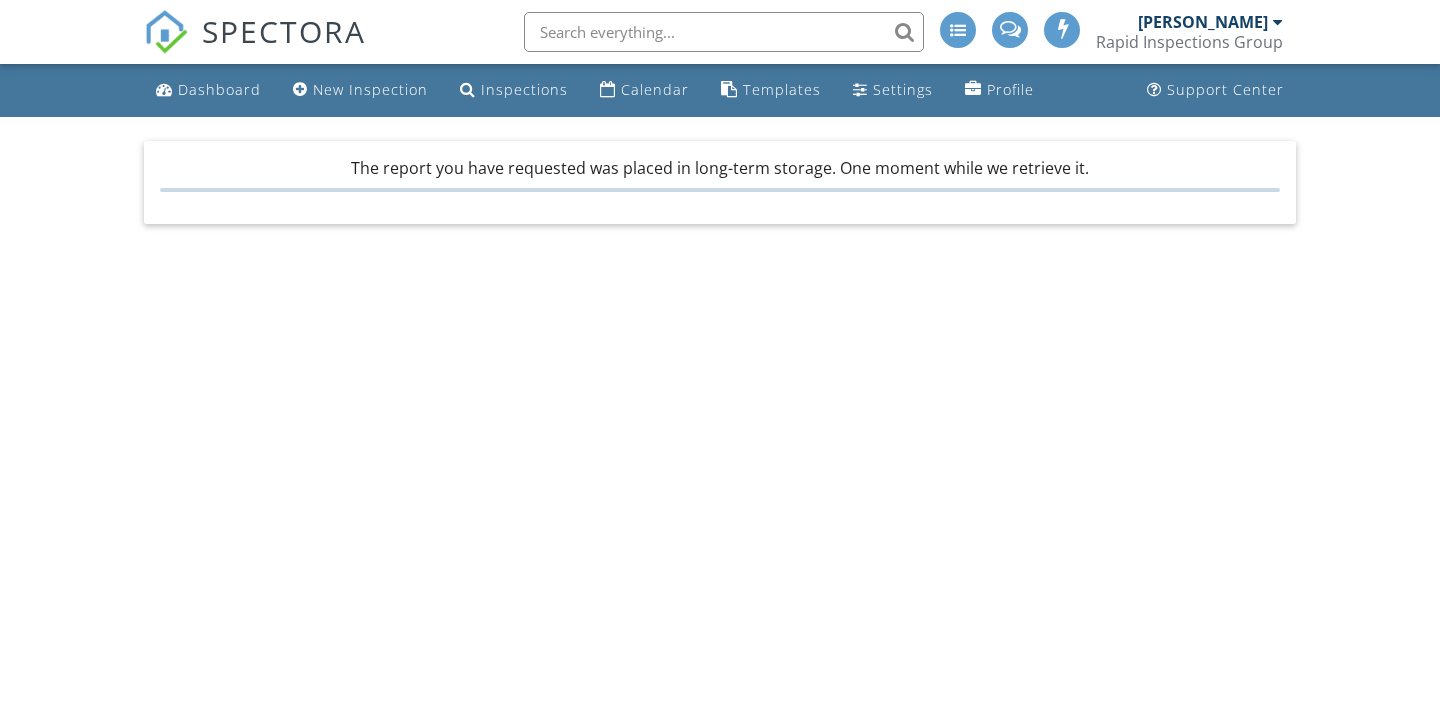 scroll, scrollTop: 0, scrollLeft: 0, axis: both 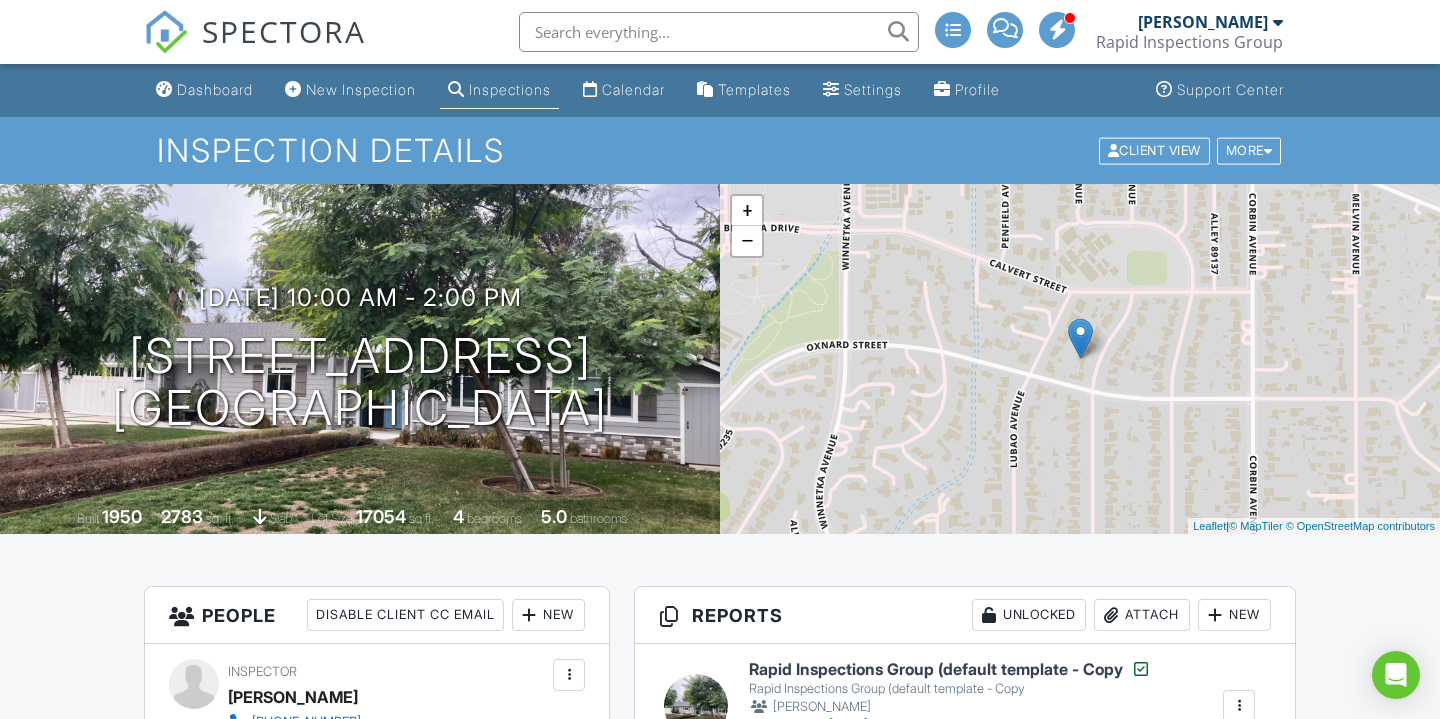 click at bounding box center (696, 706) 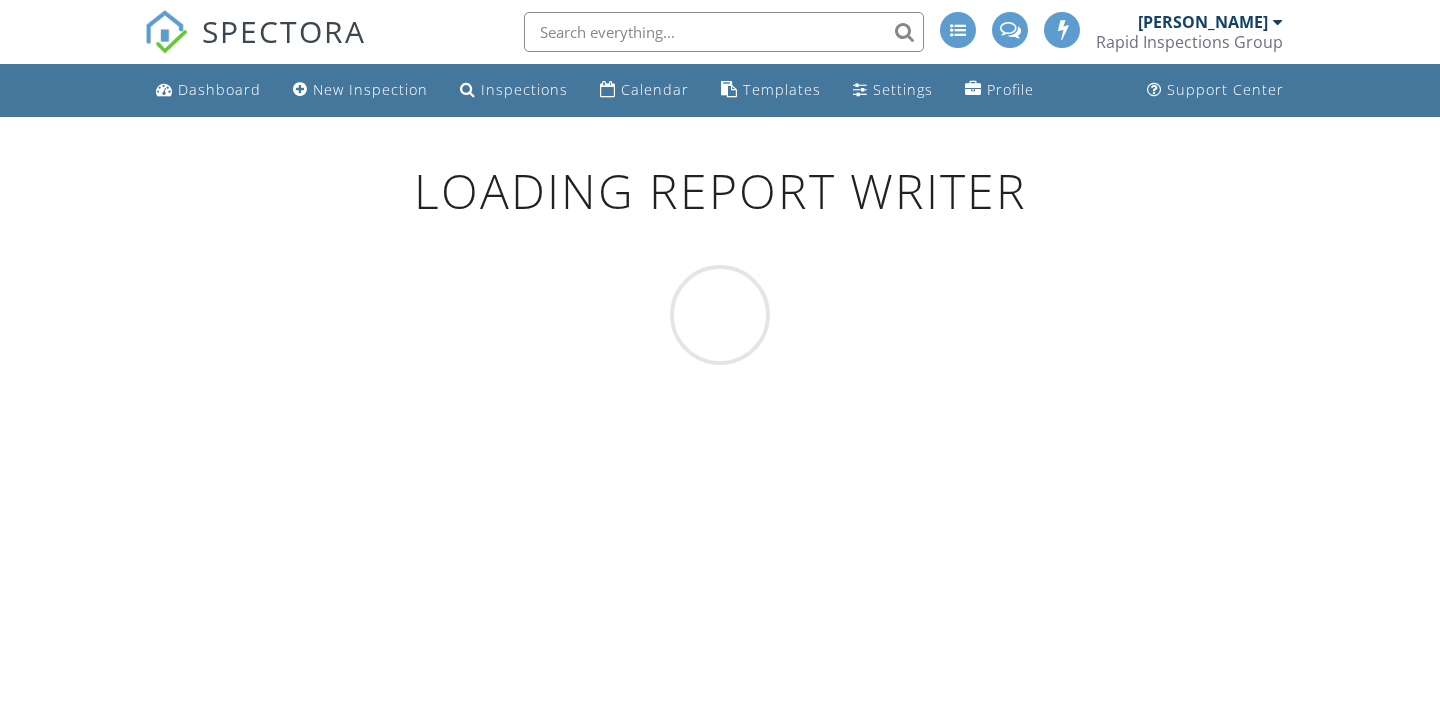 scroll, scrollTop: 0, scrollLeft: 0, axis: both 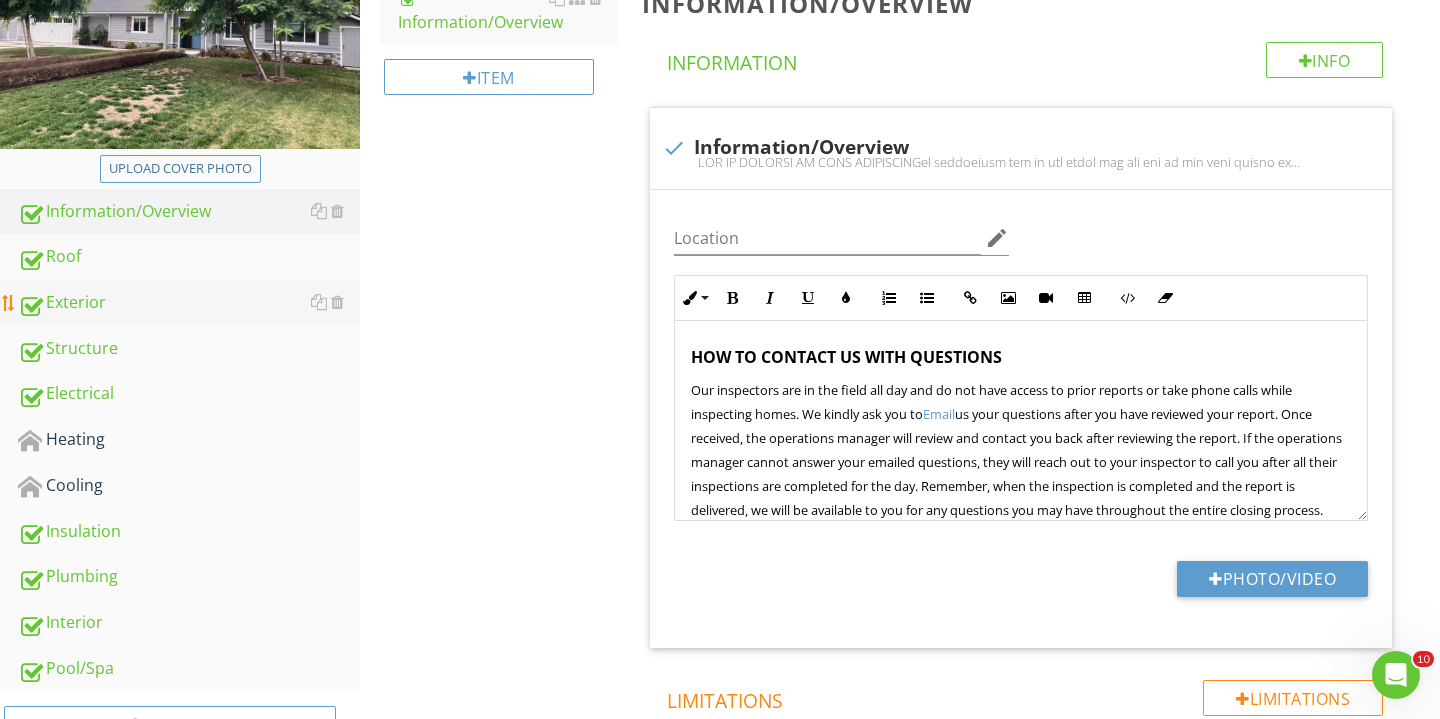 click on "Exterior" at bounding box center [189, 303] 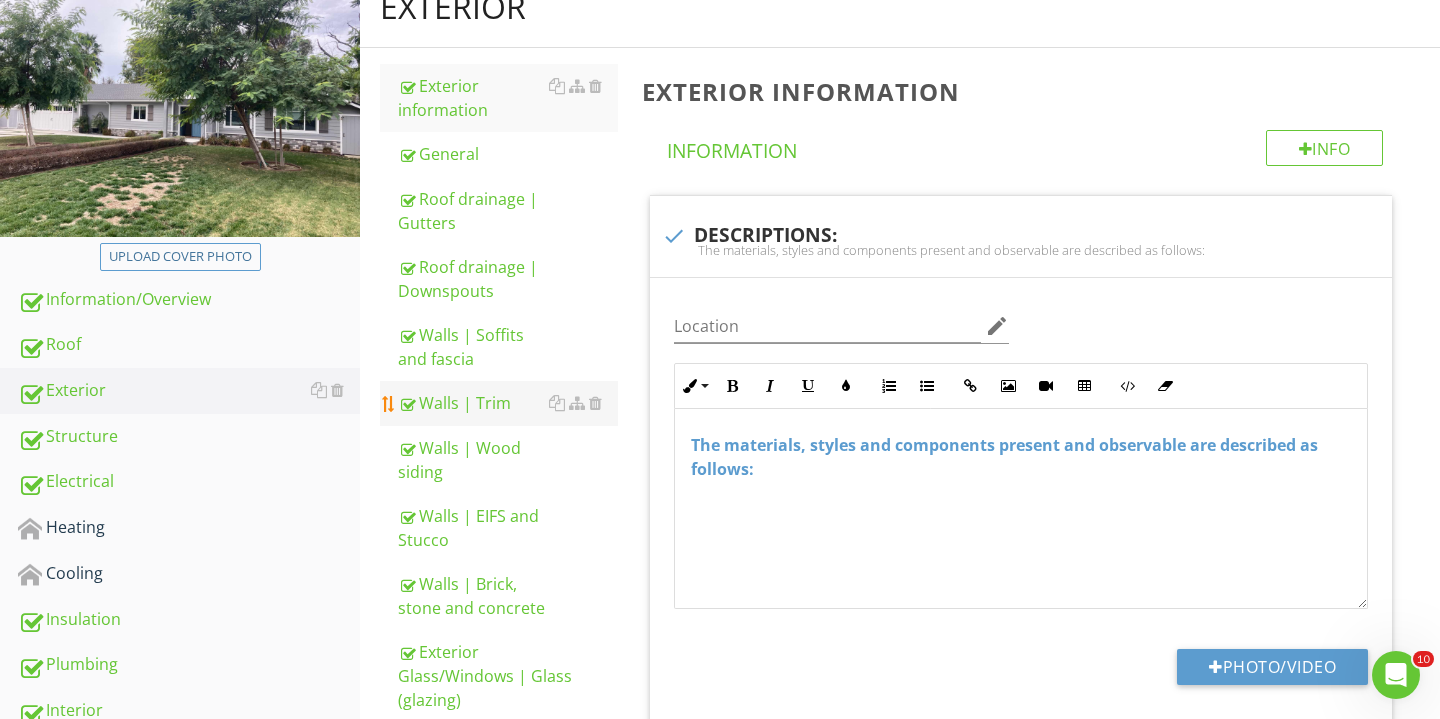 scroll, scrollTop: 171, scrollLeft: 0, axis: vertical 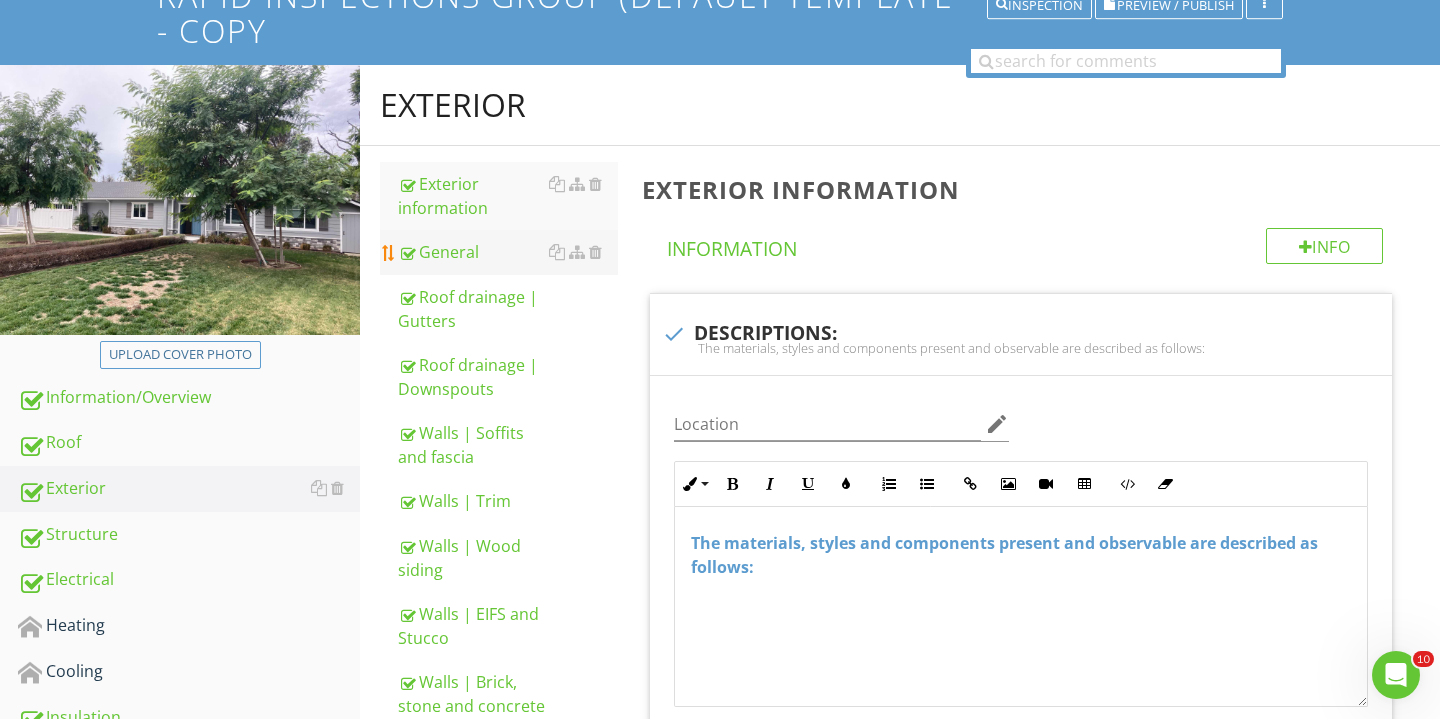 click on "General" at bounding box center [508, 252] 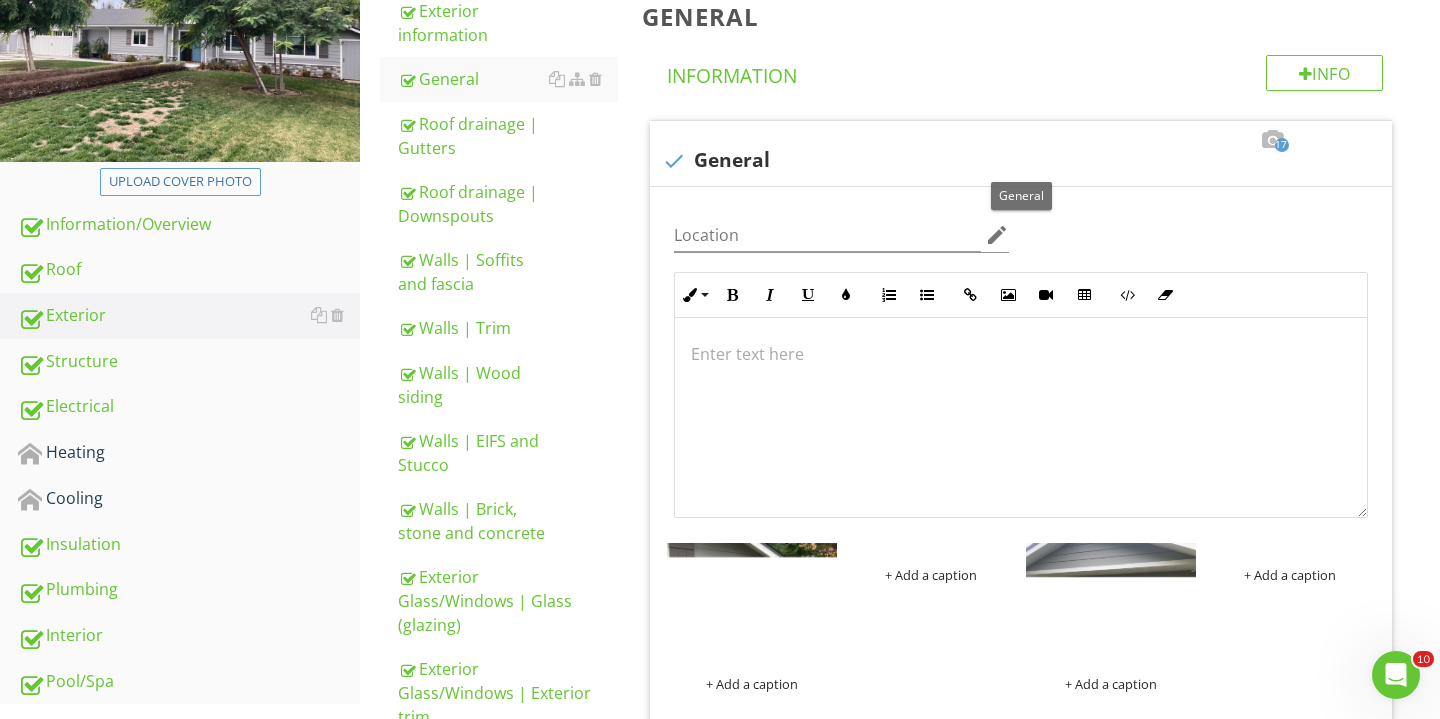 scroll, scrollTop: 32205, scrollLeft: 0, axis: vertical 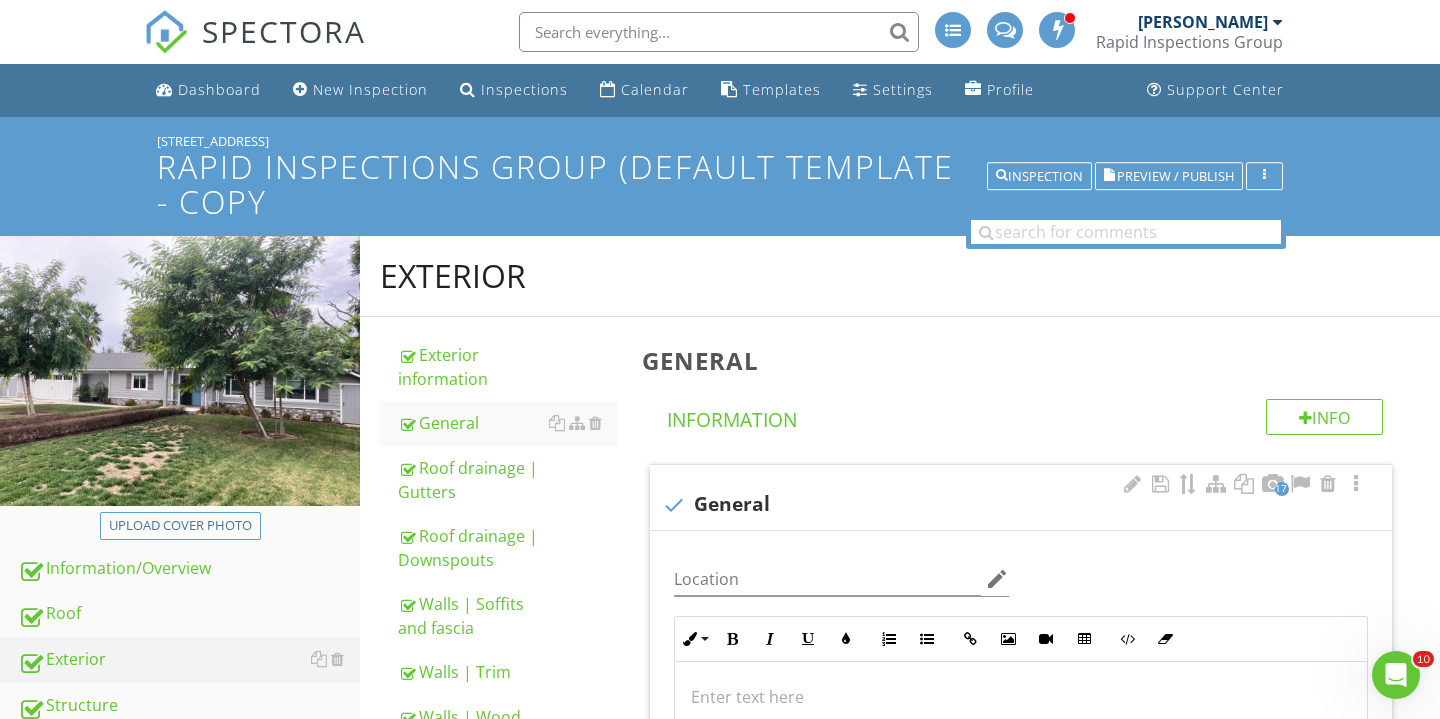 click at bounding box center (674, 505) 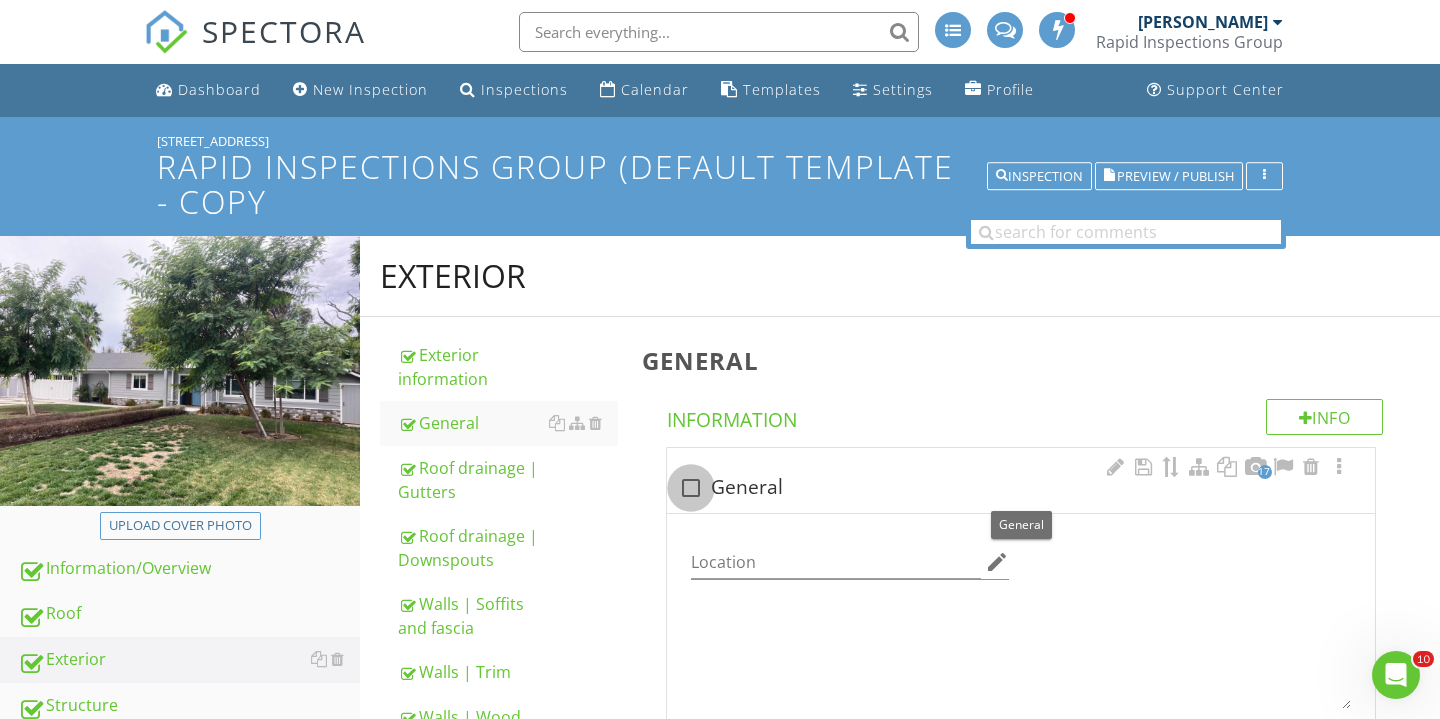 checkbox on "true" 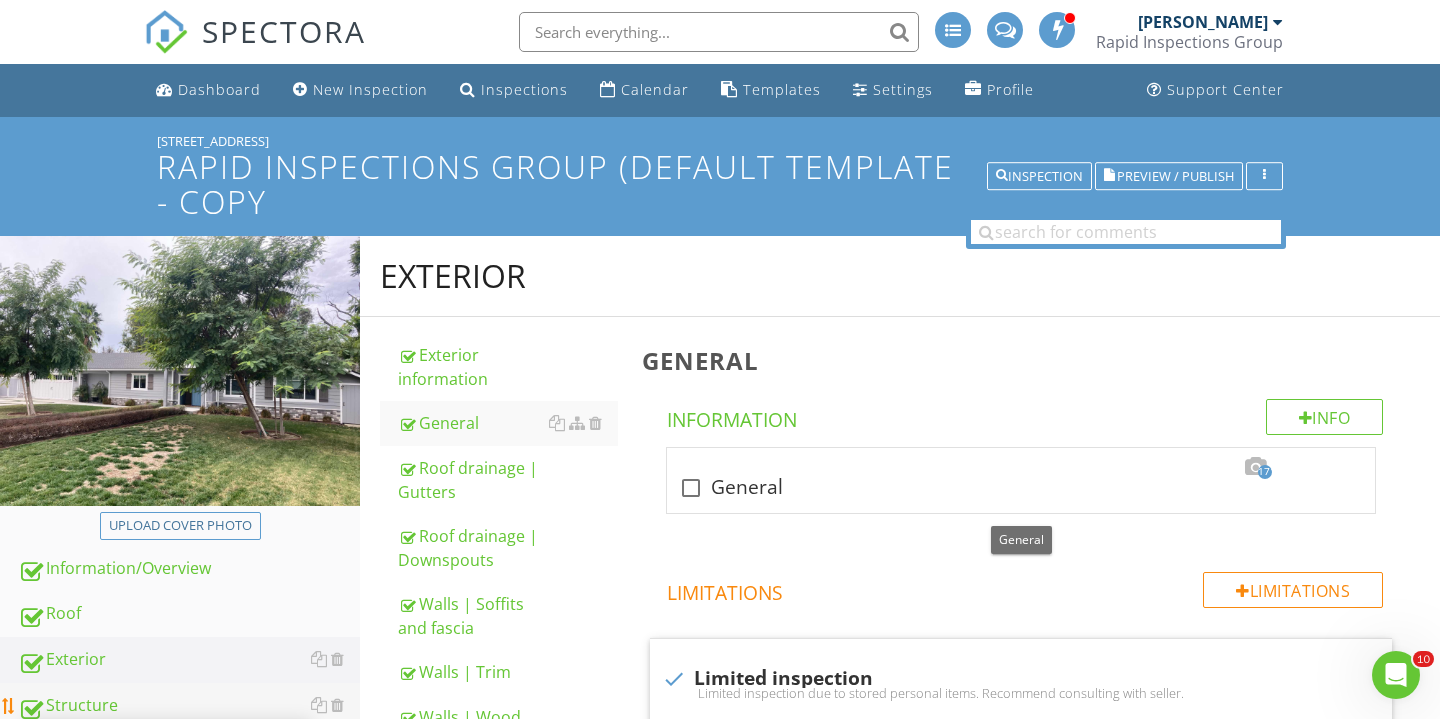 click on "Structure" at bounding box center (189, 706) 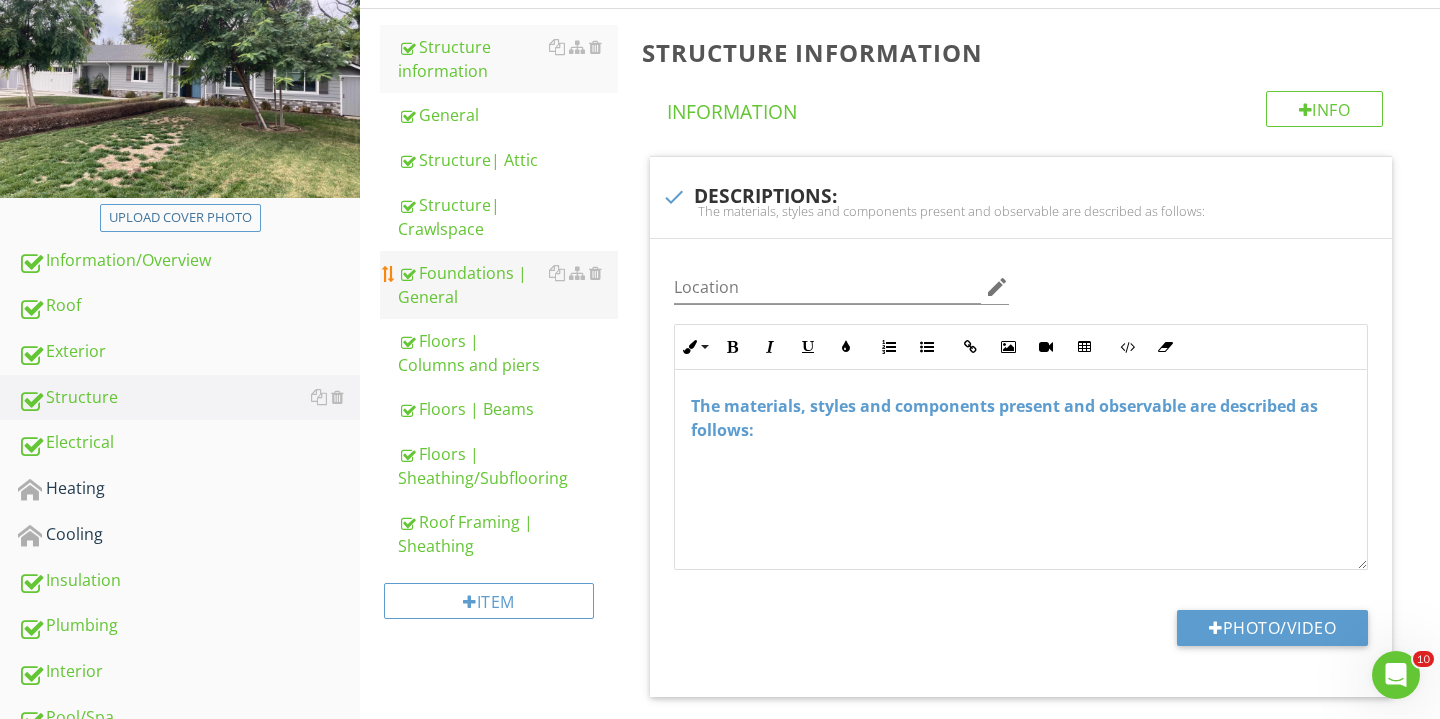 scroll, scrollTop: 257, scrollLeft: 0, axis: vertical 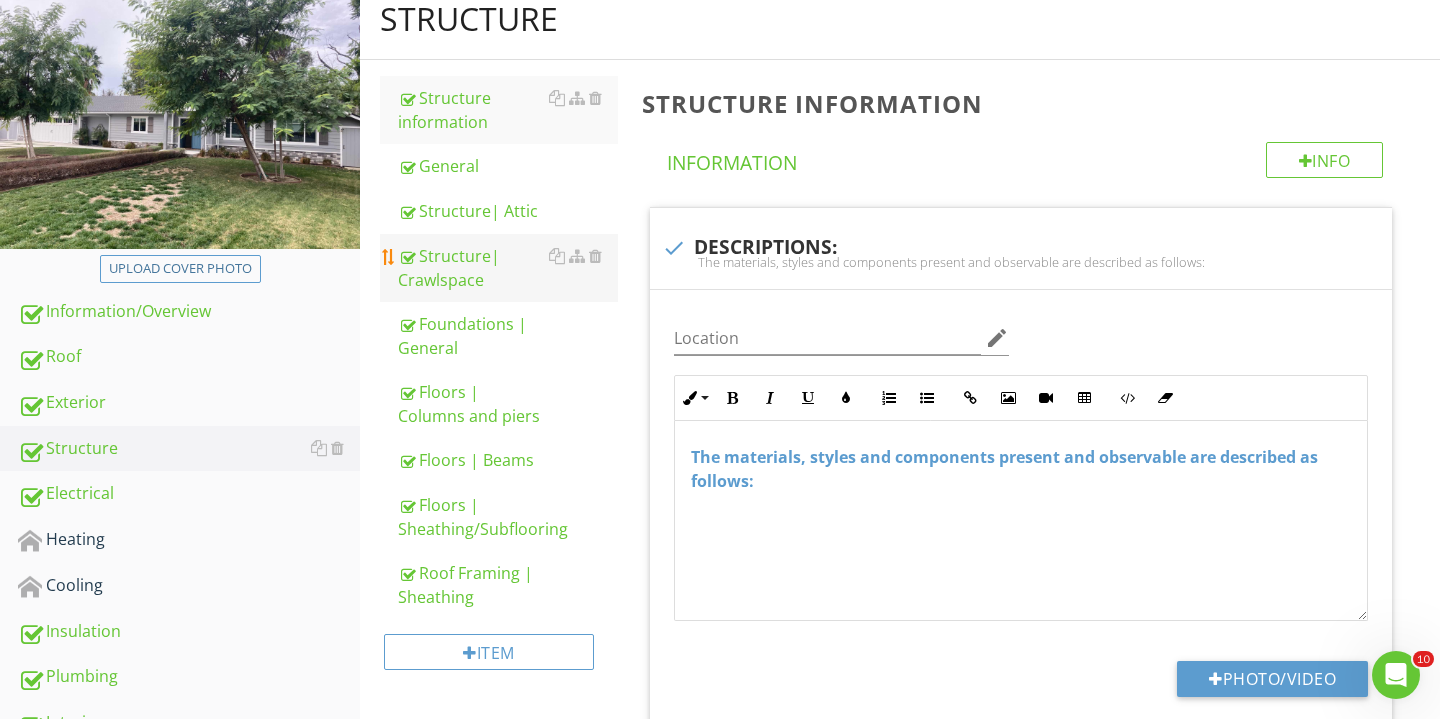 click on "Structure| Crawlspace" at bounding box center [508, 268] 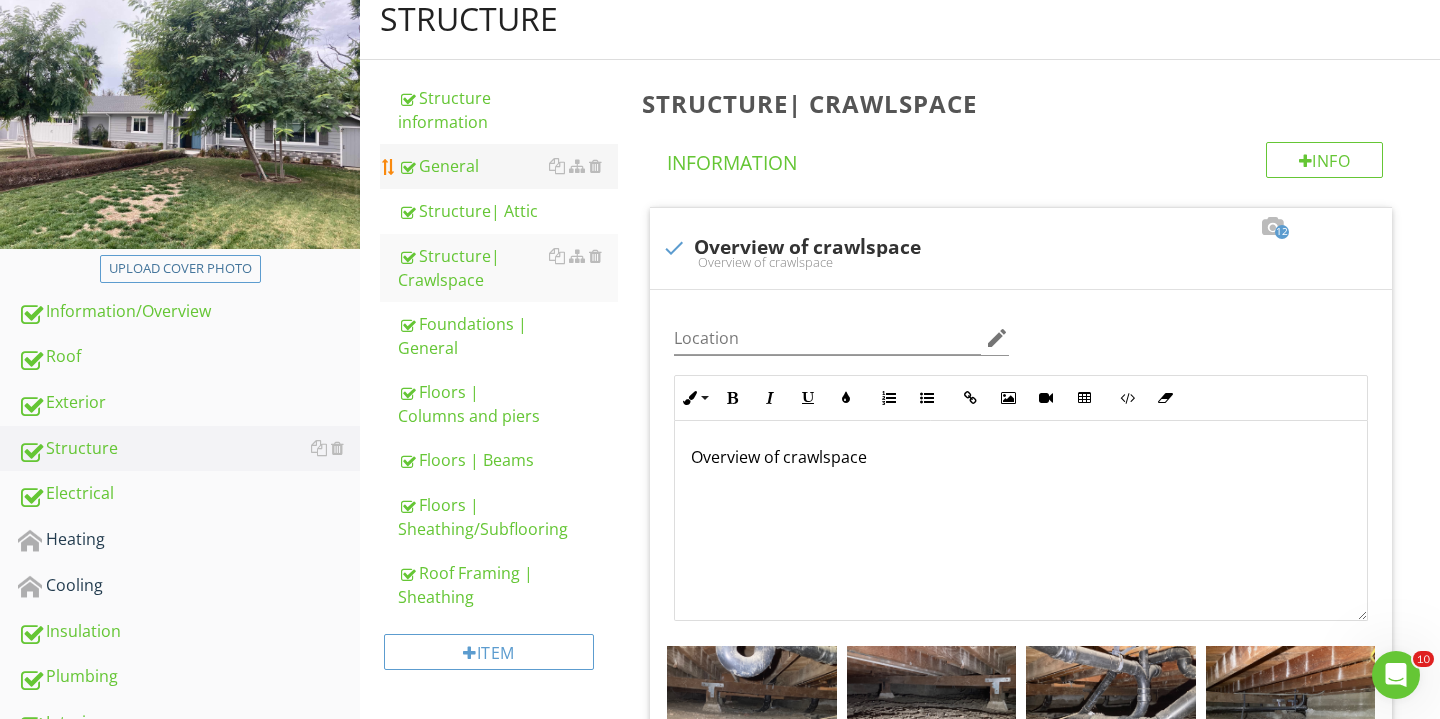 click on "General" at bounding box center [508, 166] 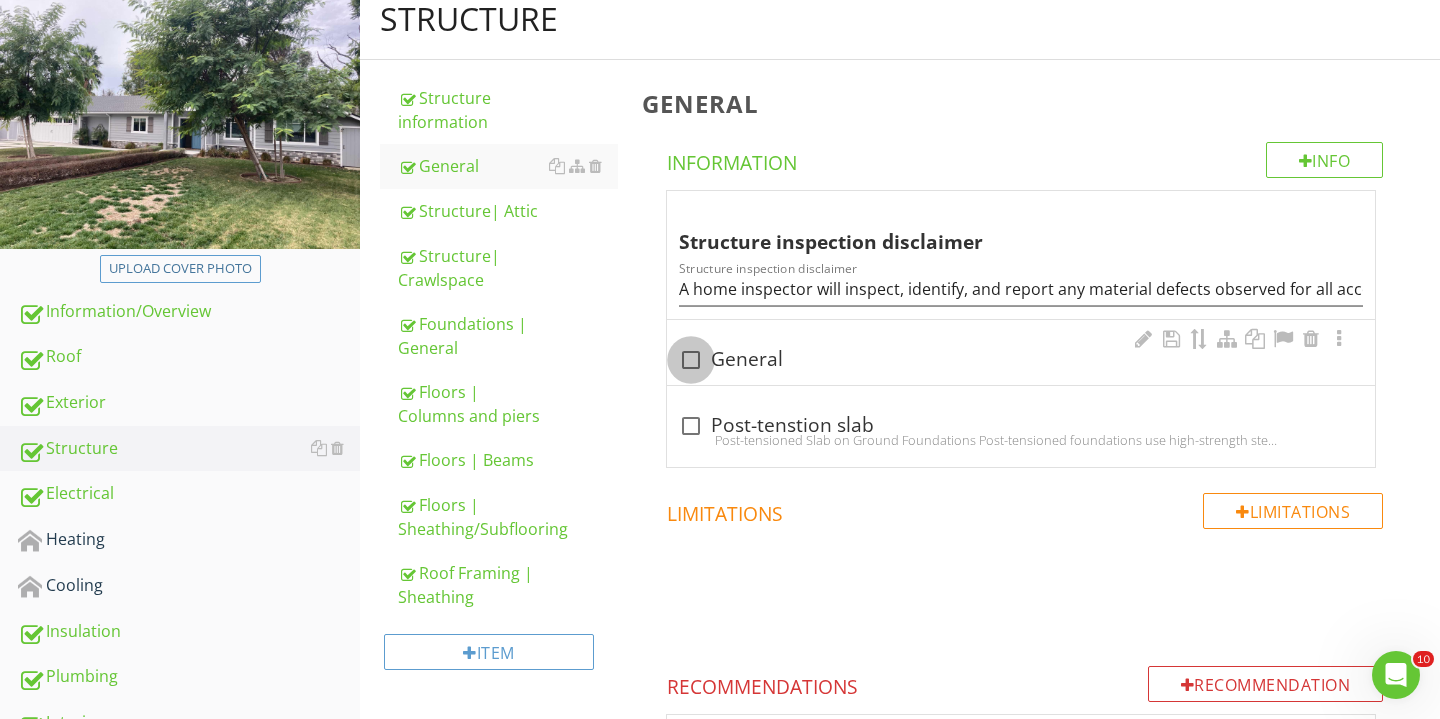 click at bounding box center [691, 360] 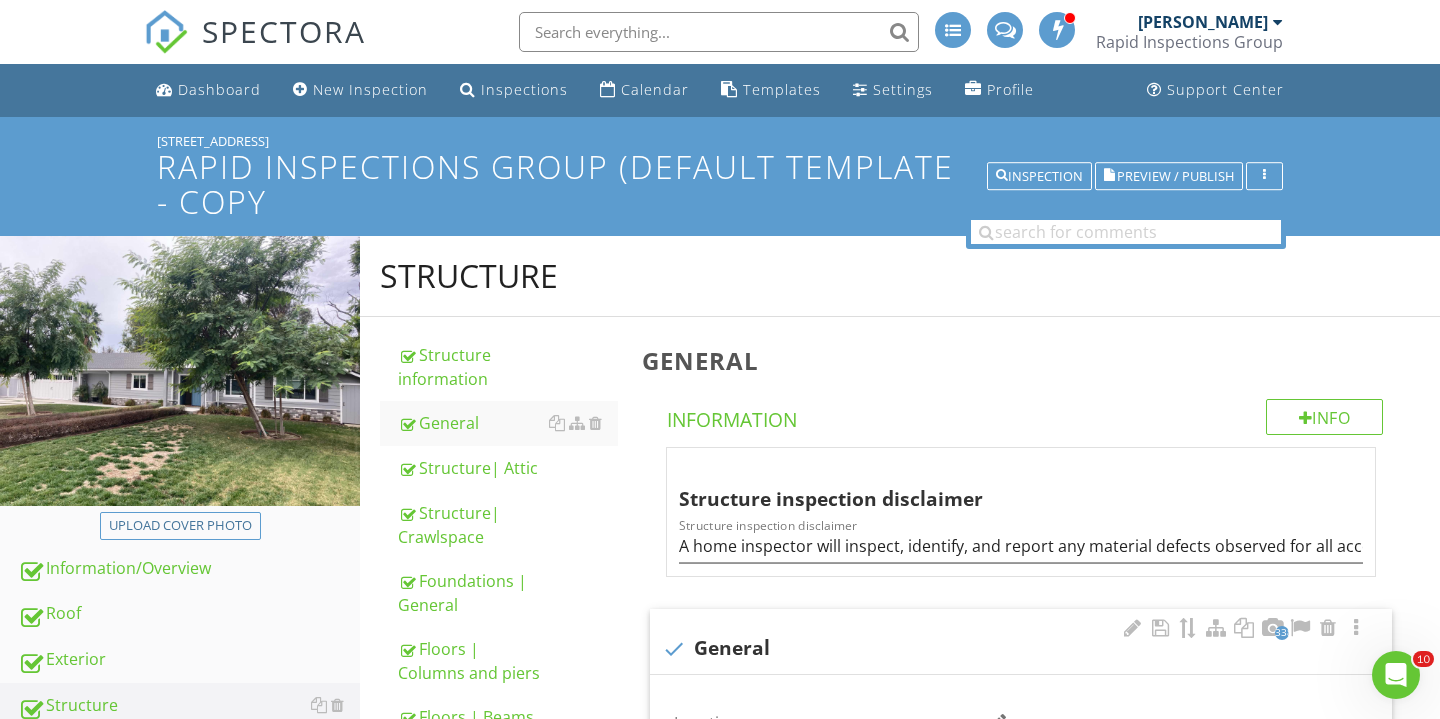 scroll, scrollTop: 0, scrollLeft: 0, axis: both 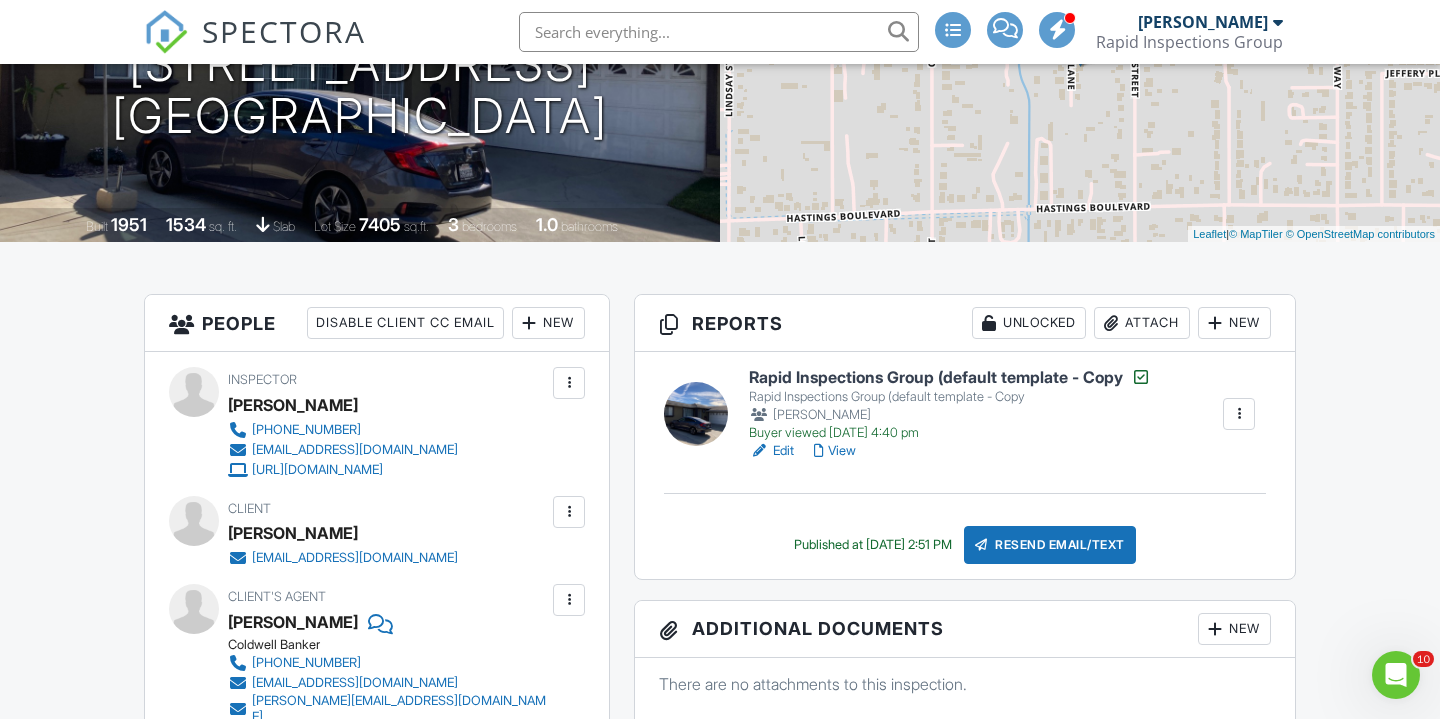 click at bounding box center (696, 414) 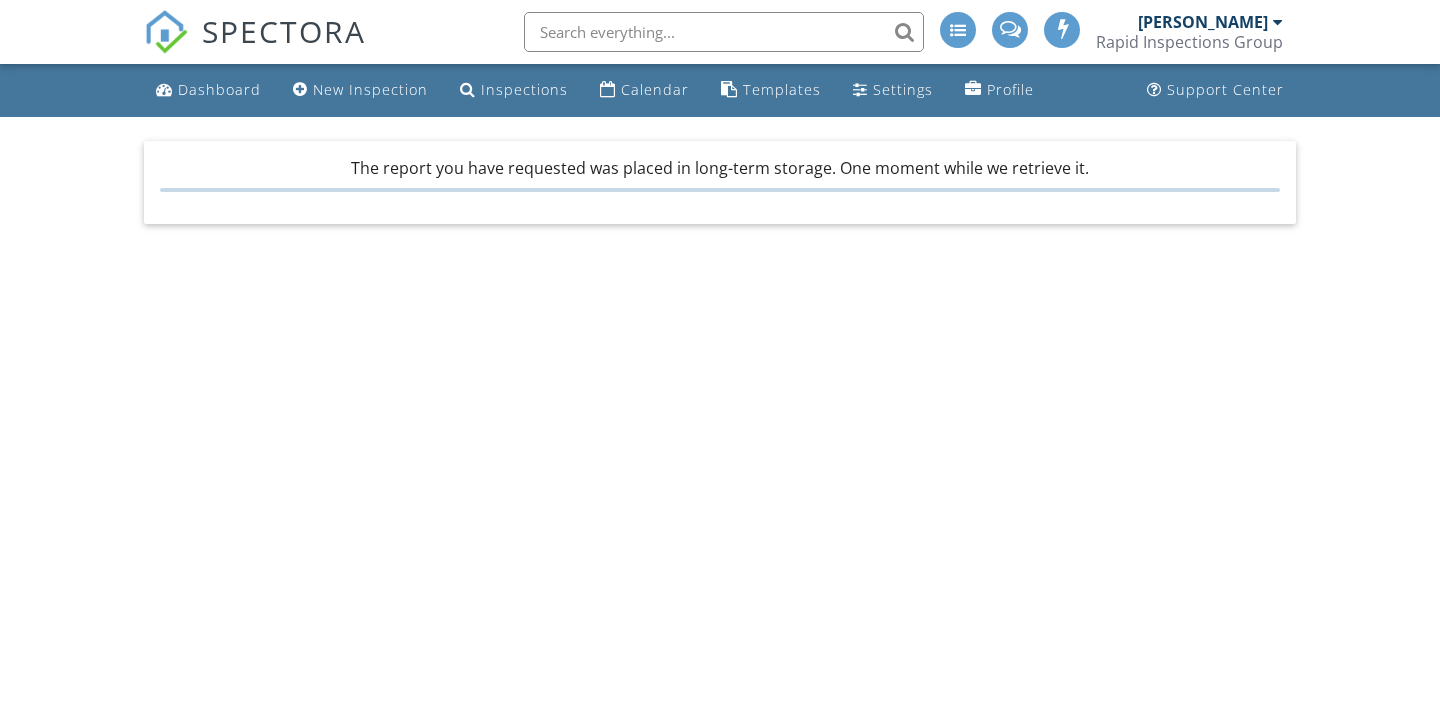 scroll, scrollTop: 0, scrollLeft: 0, axis: both 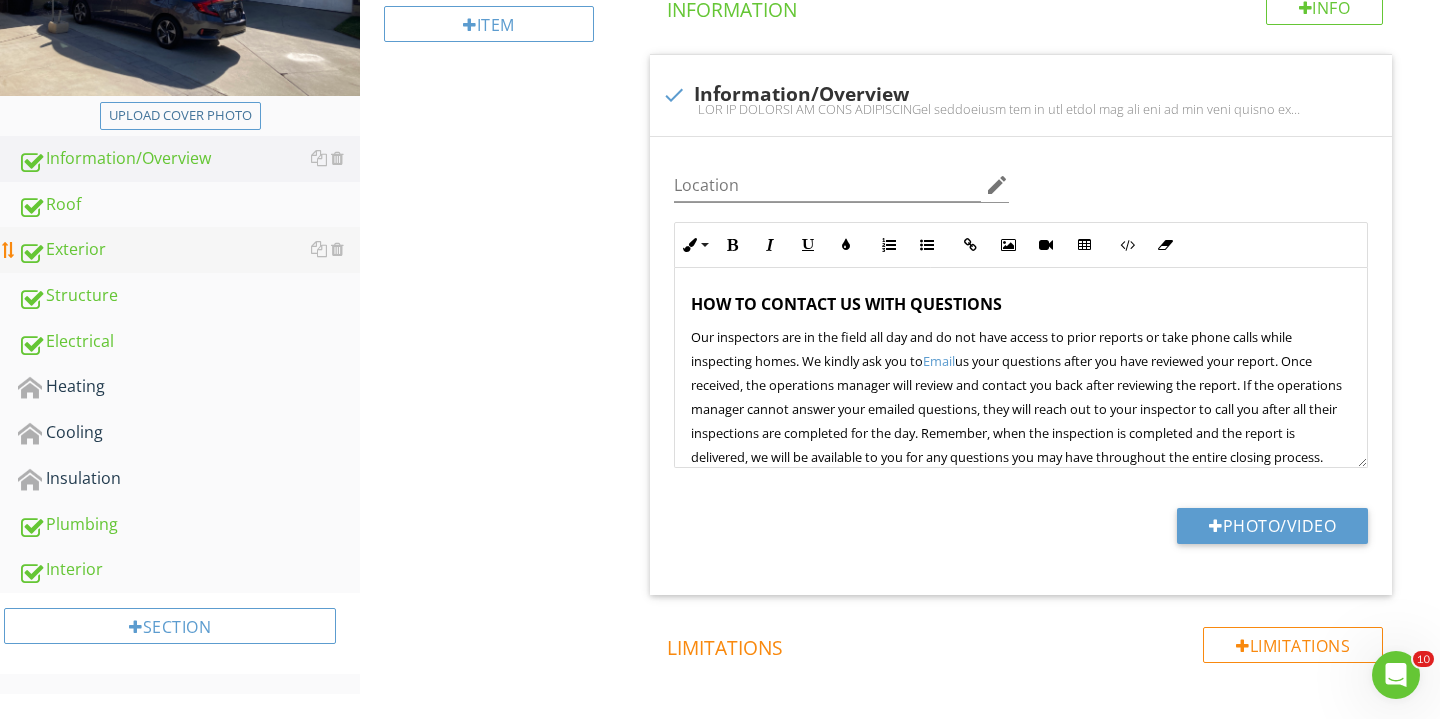 click on "Exterior" at bounding box center (189, 250) 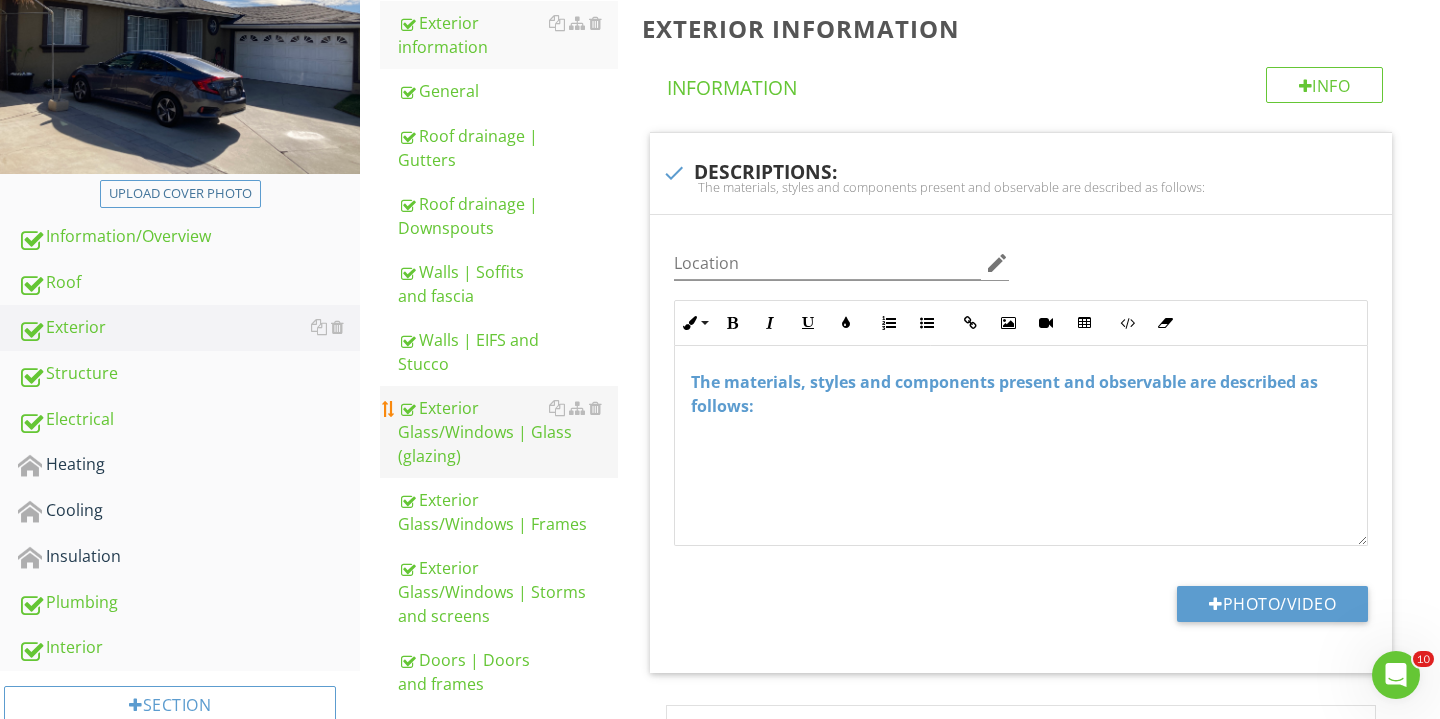 scroll, scrollTop: 268, scrollLeft: 0, axis: vertical 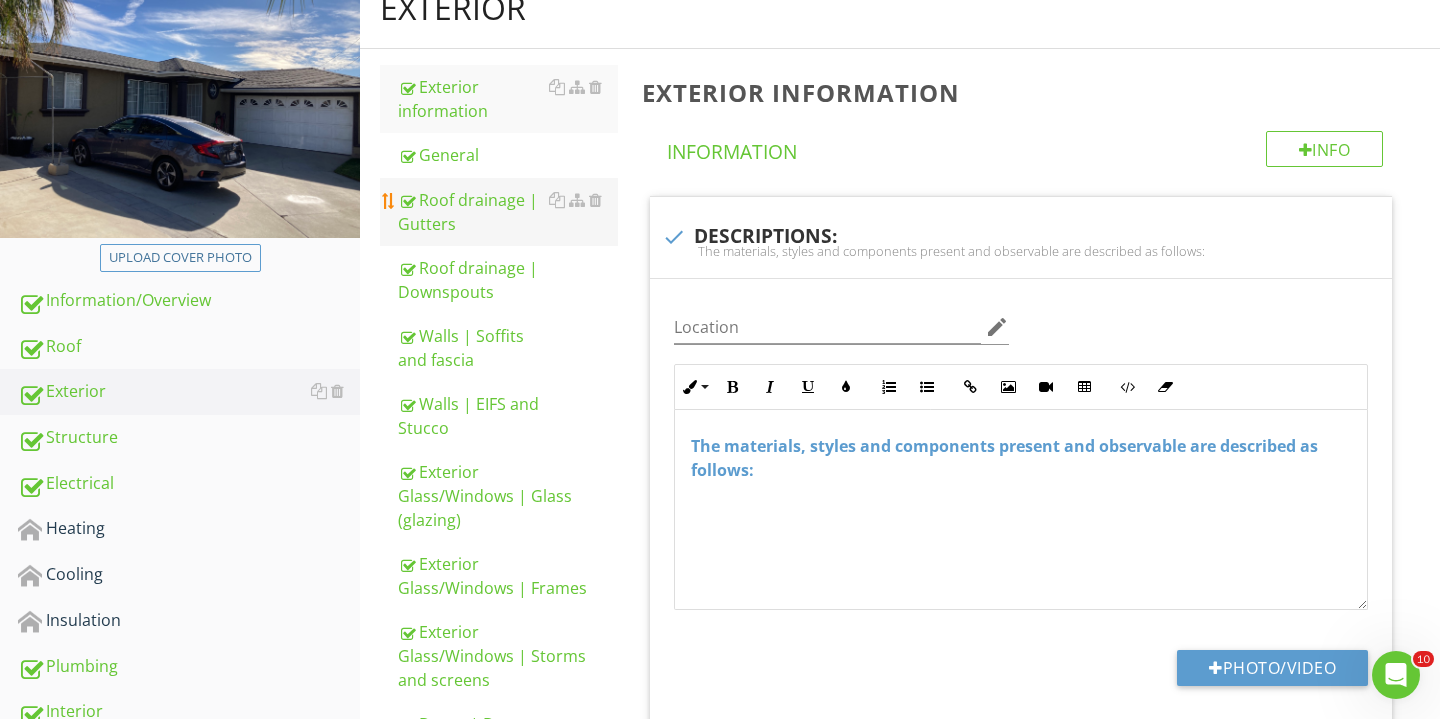 click on "Roof drainage | Gutters" at bounding box center [508, 212] 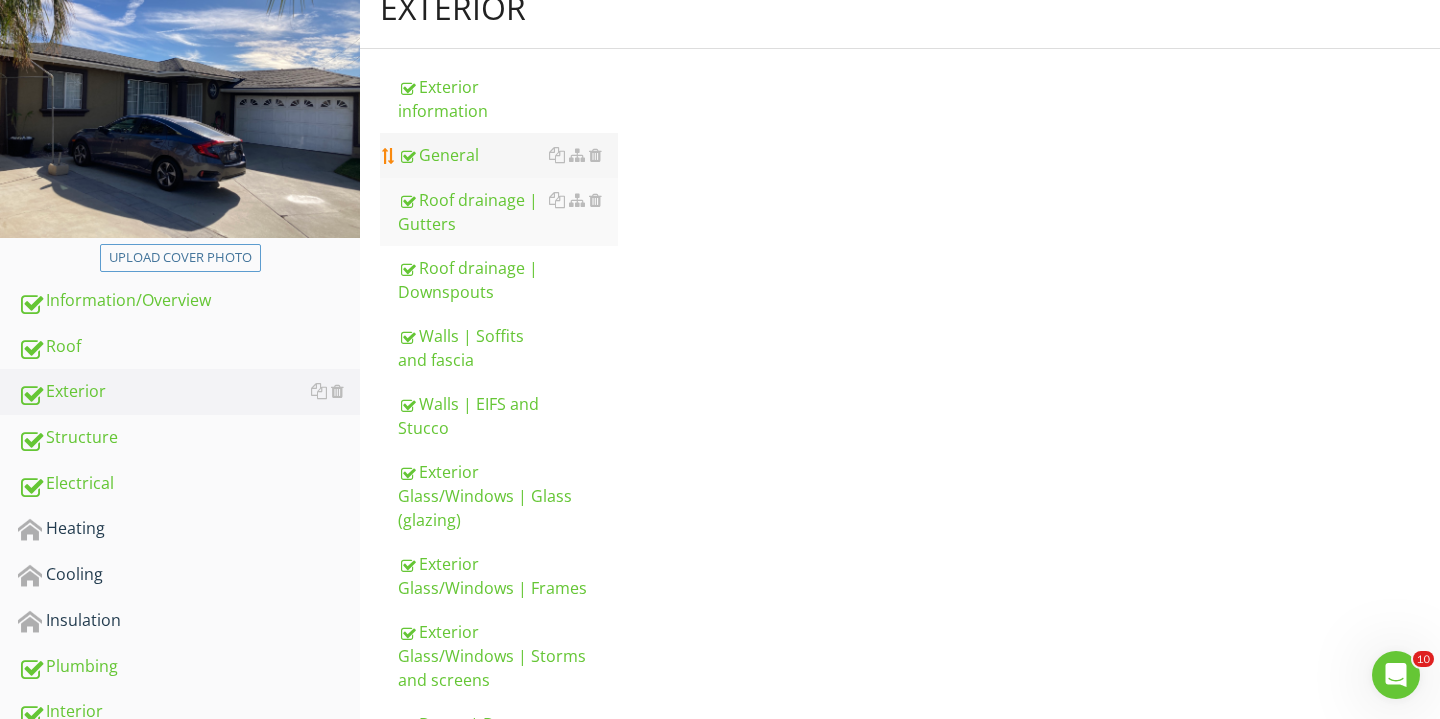 click on "General" at bounding box center (508, 155) 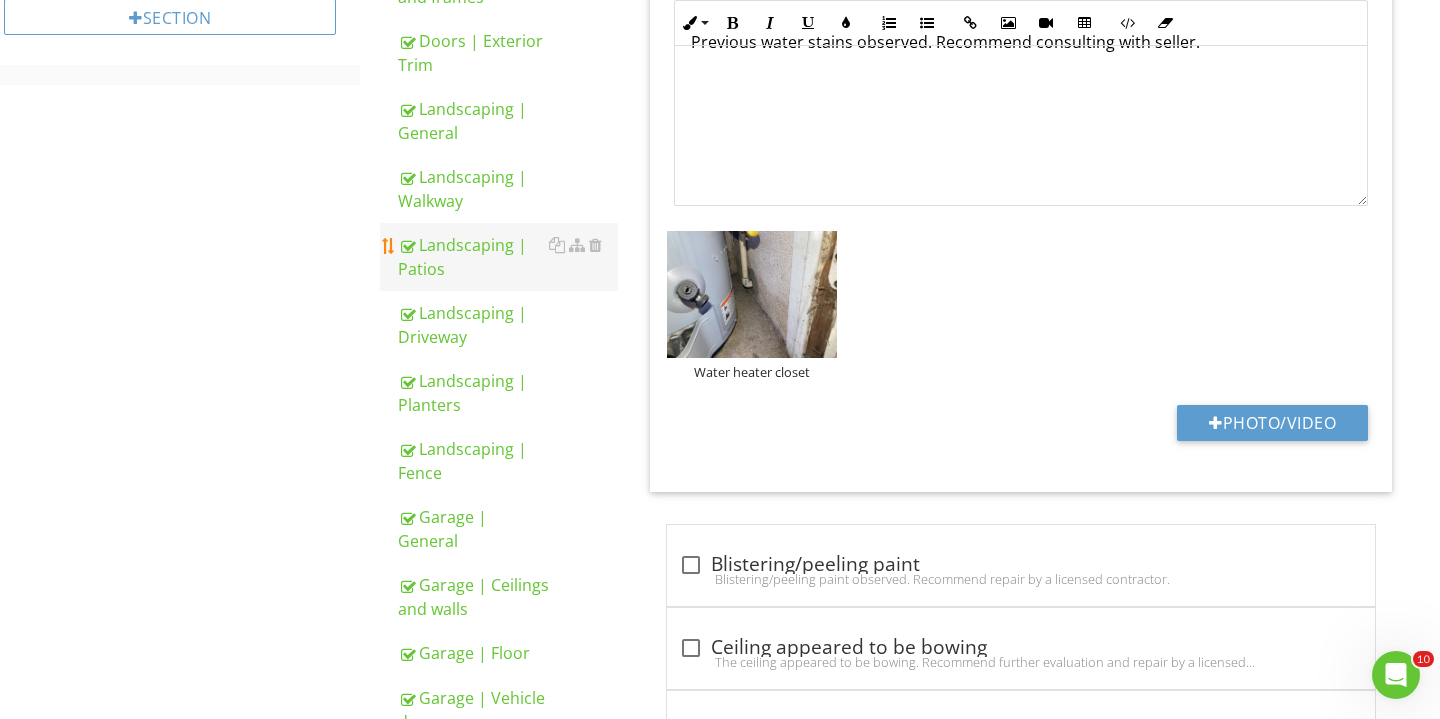 scroll, scrollTop: 1042, scrollLeft: 0, axis: vertical 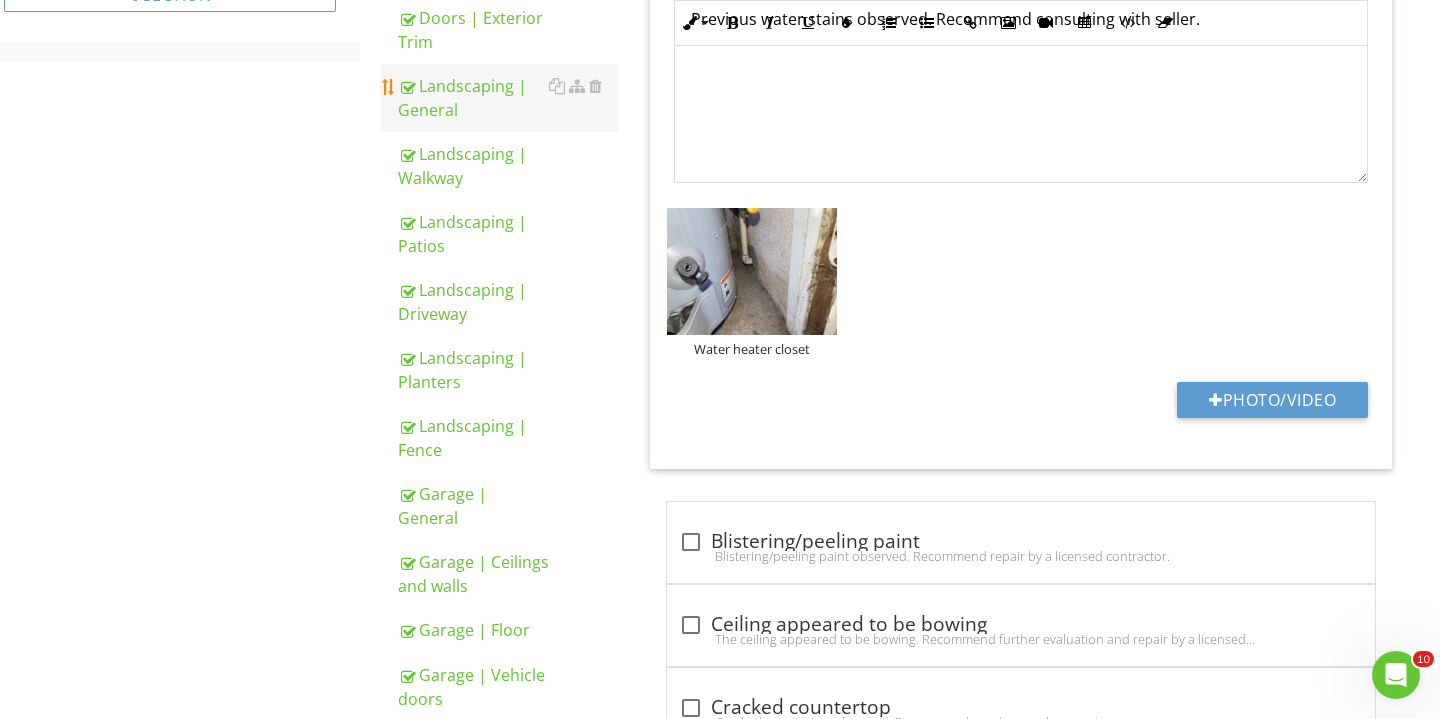 click on "Landscaping | General" at bounding box center (508, 98) 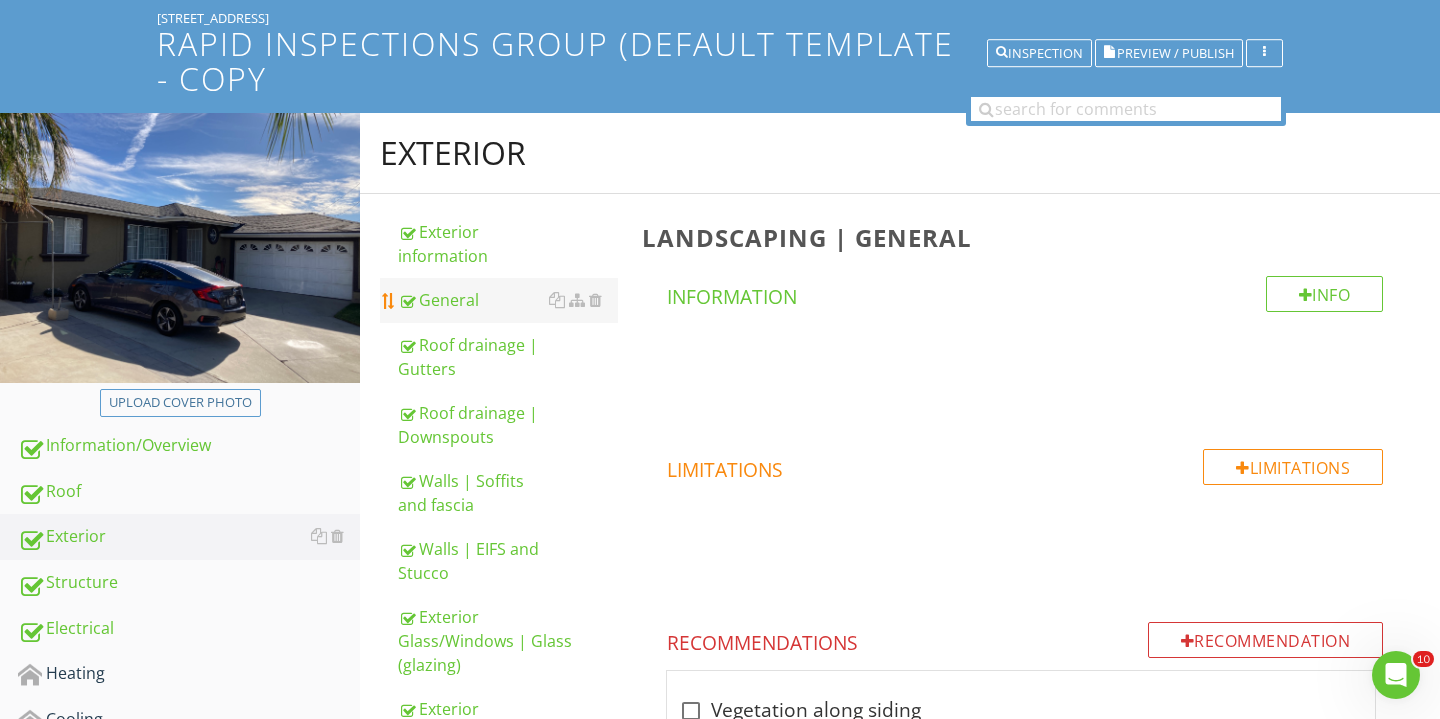 scroll, scrollTop: 141, scrollLeft: 0, axis: vertical 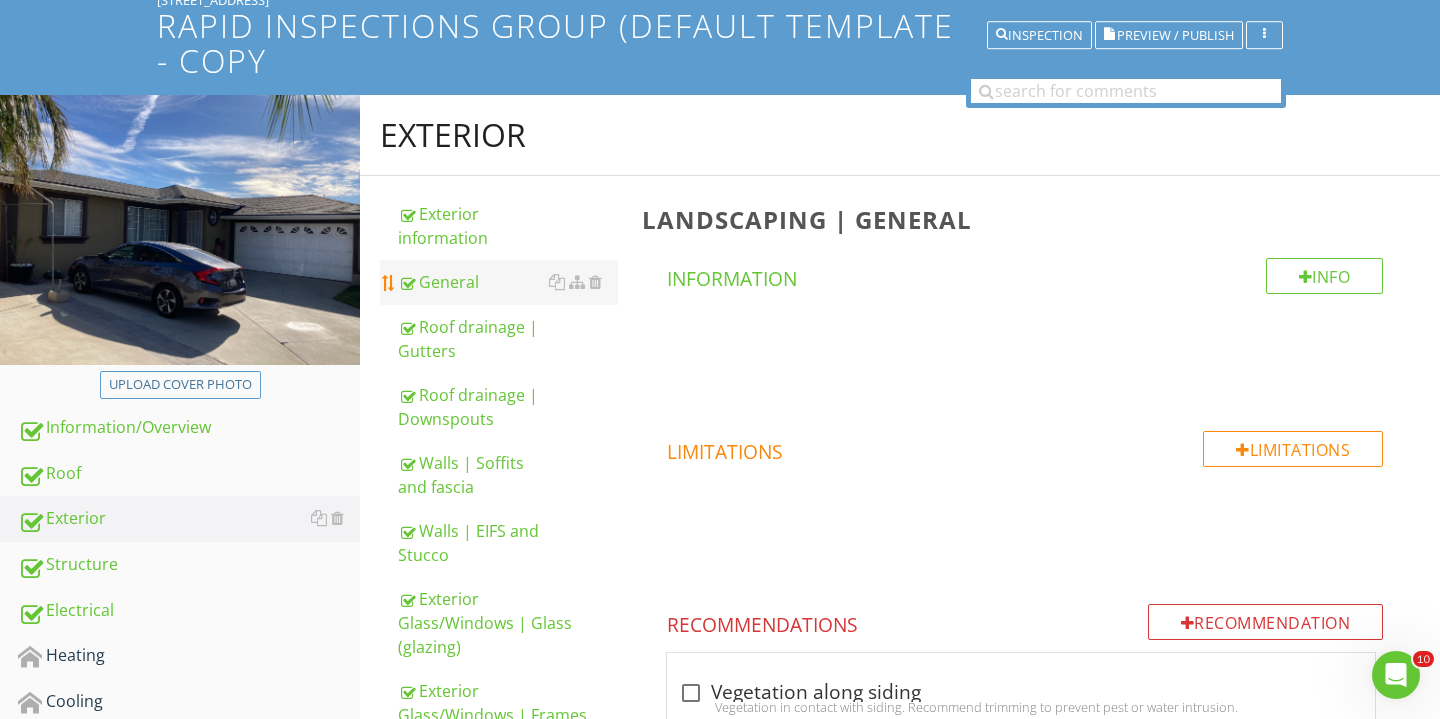 click on "General" at bounding box center (508, 282) 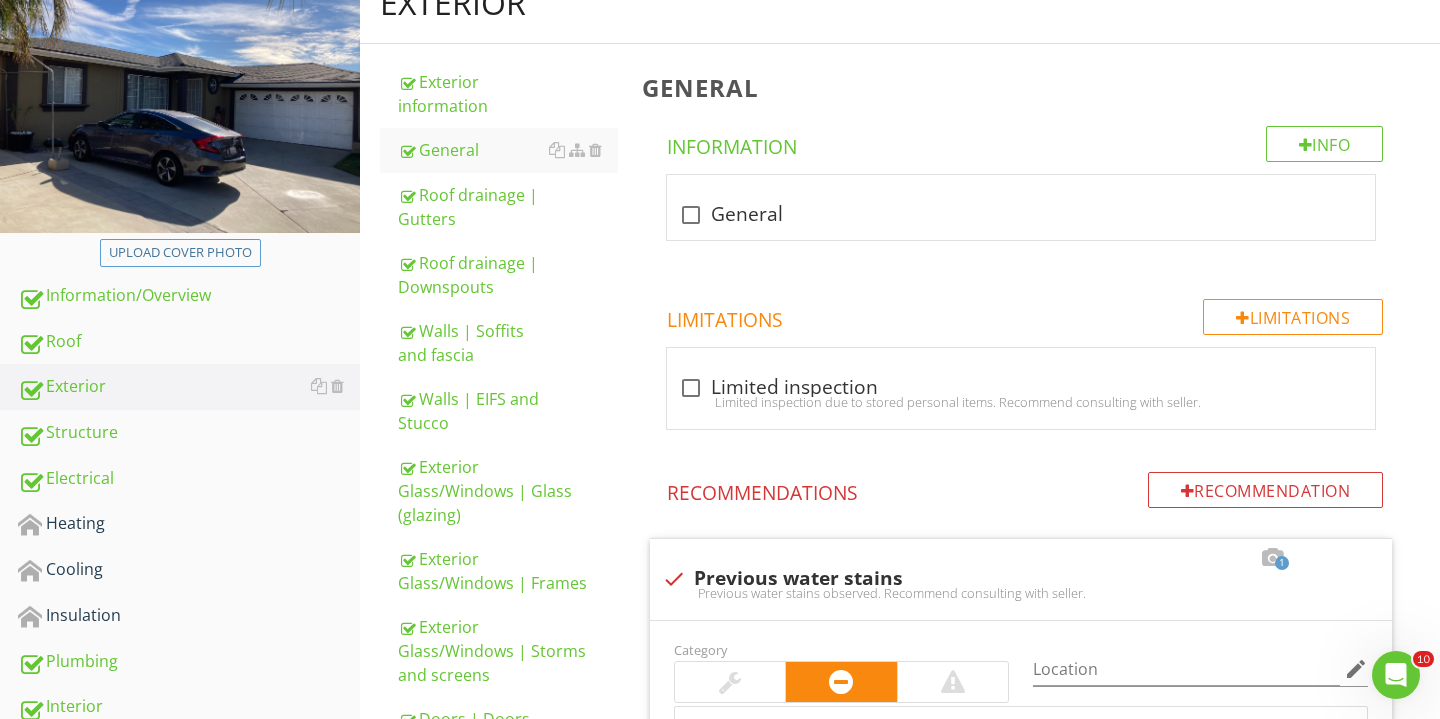 scroll, scrollTop: 314, scrollLeft: 0, axis: vertical 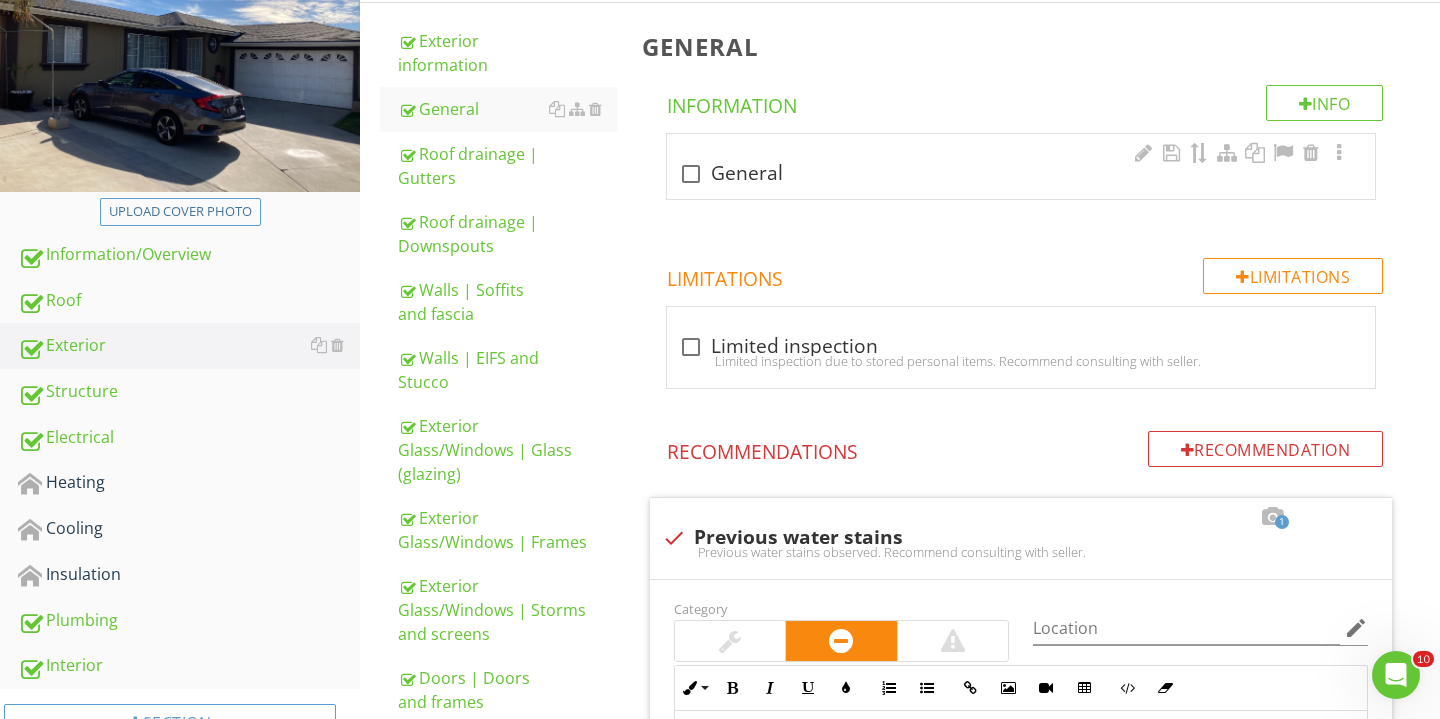 click at bounding box center [691, 174] 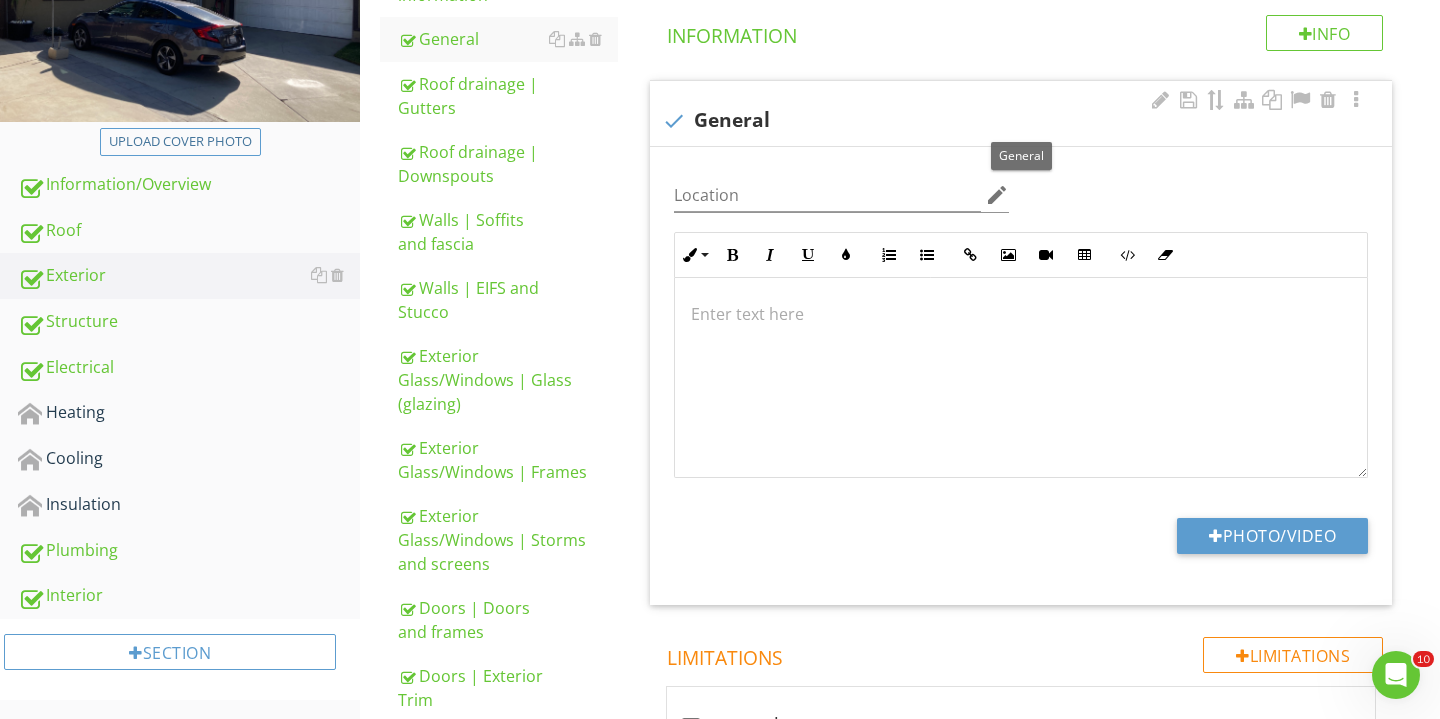 scroll, scrollTop: 763, scrollLeft: 0, axis: vertical 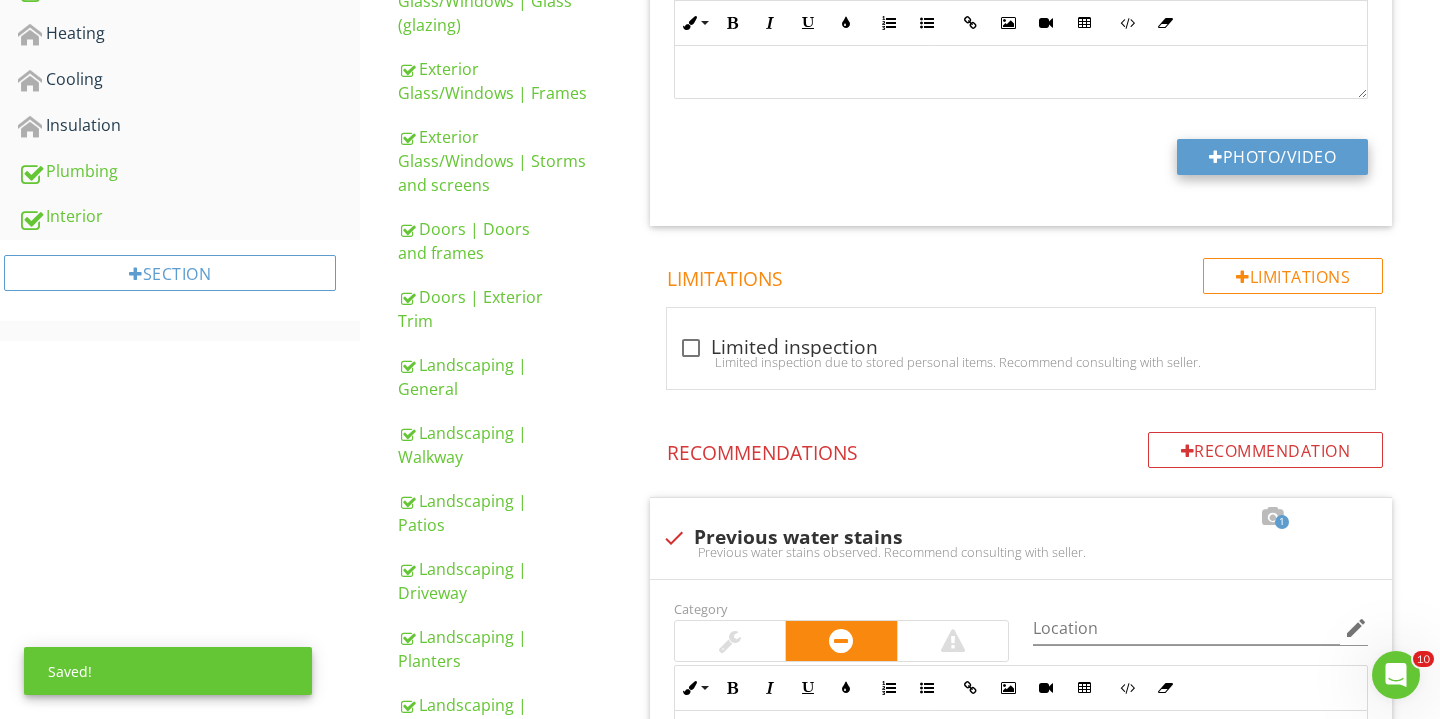 click on "Photo/Video" at bounding box center (1272, 157) 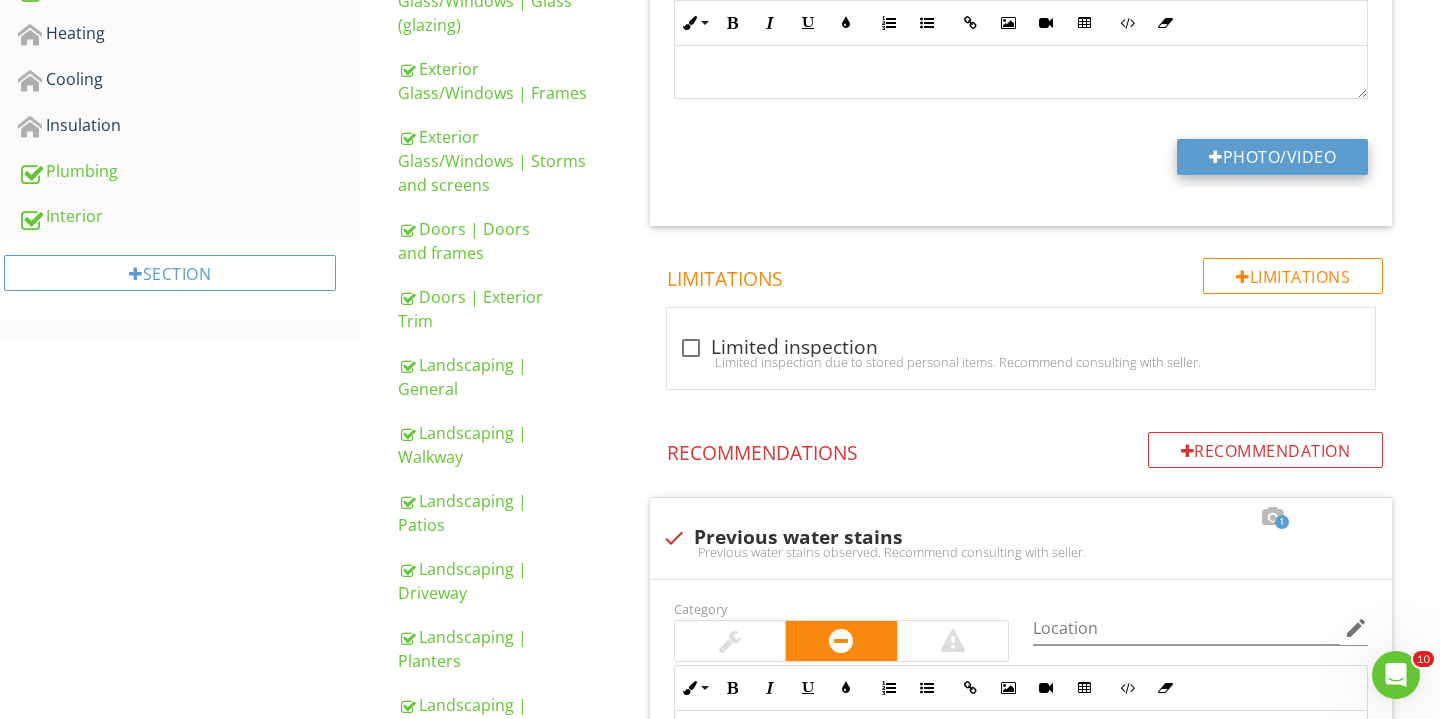 type on "C:\fakepath\IMG_6595.jpeg" 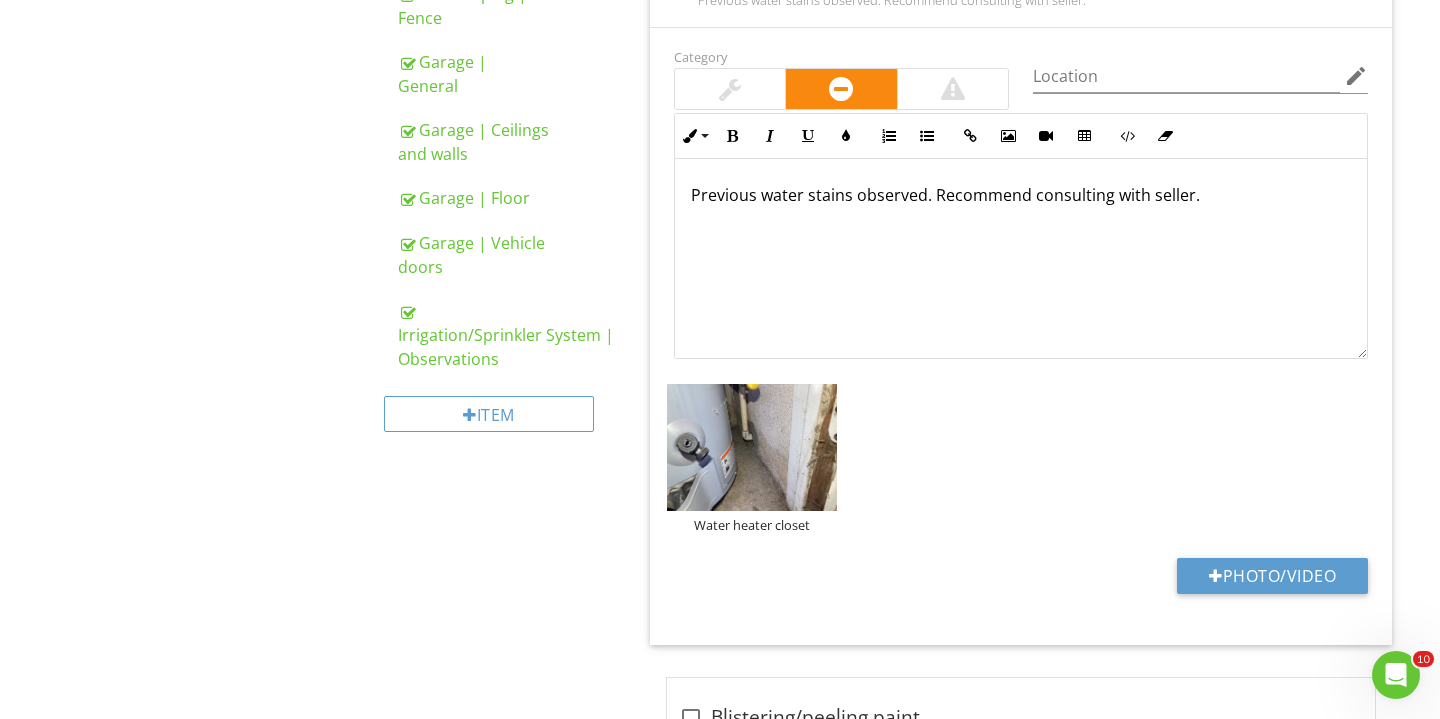 scroll, scrollTop: 1491, scrollLeft: 0, axis: vertical 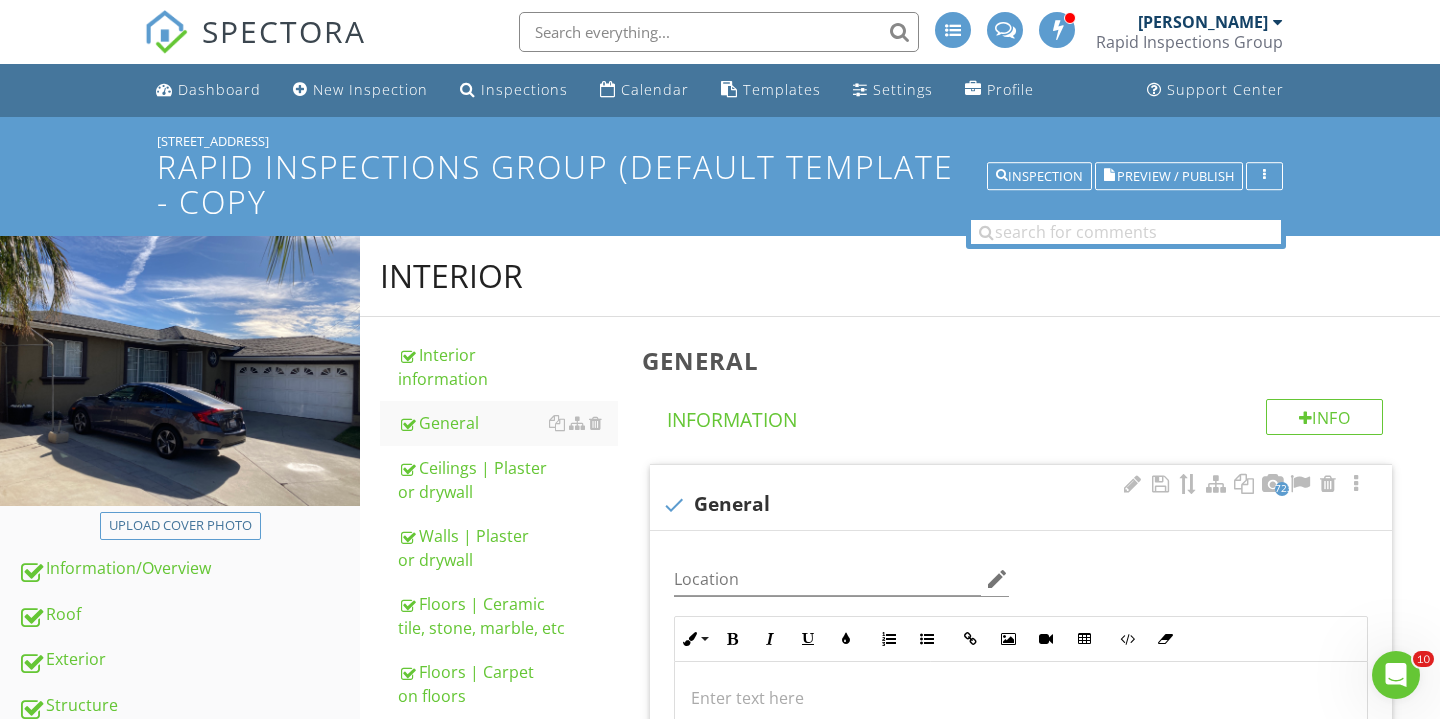 click at bounding box center [674, 505] 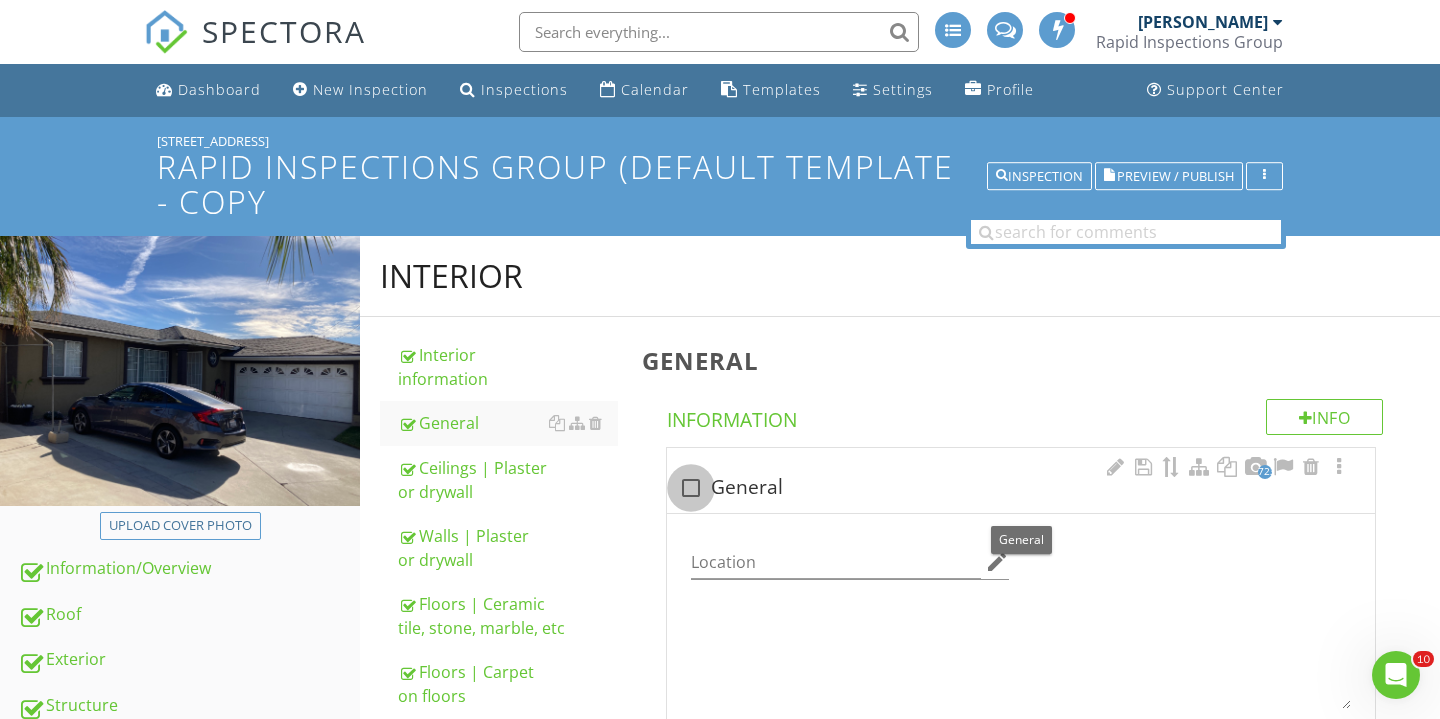 checkbox on "true" 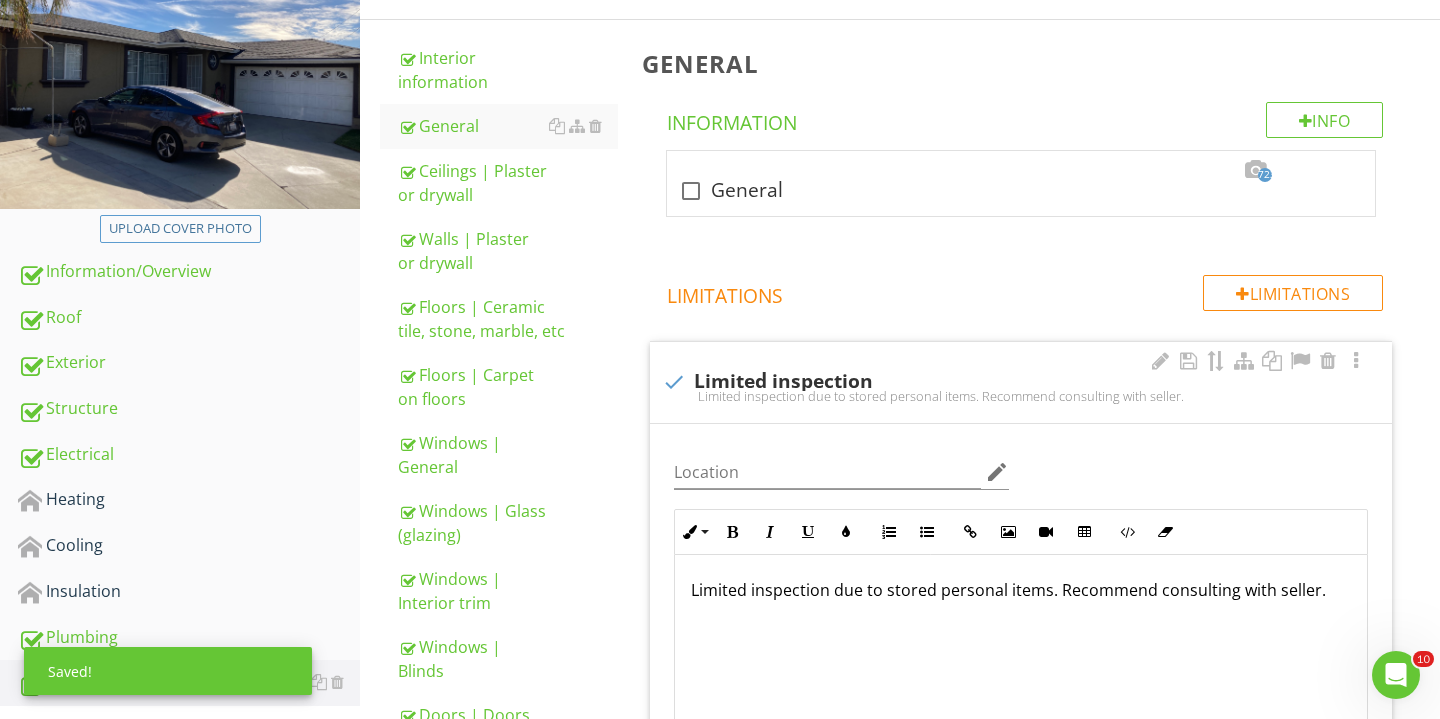 scroll, scrollTop: 134, scrollLeft: 0, axis: vertical 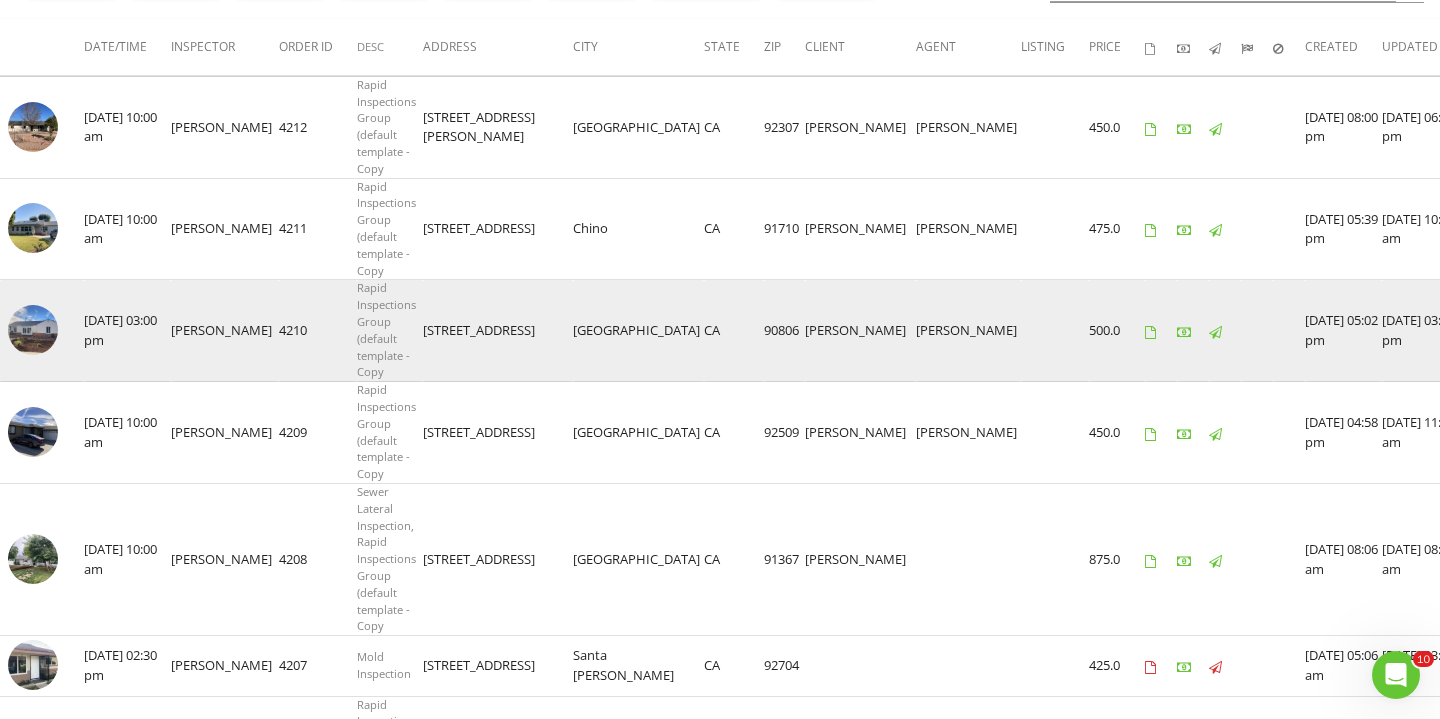 click at bounding box center [33, 330] 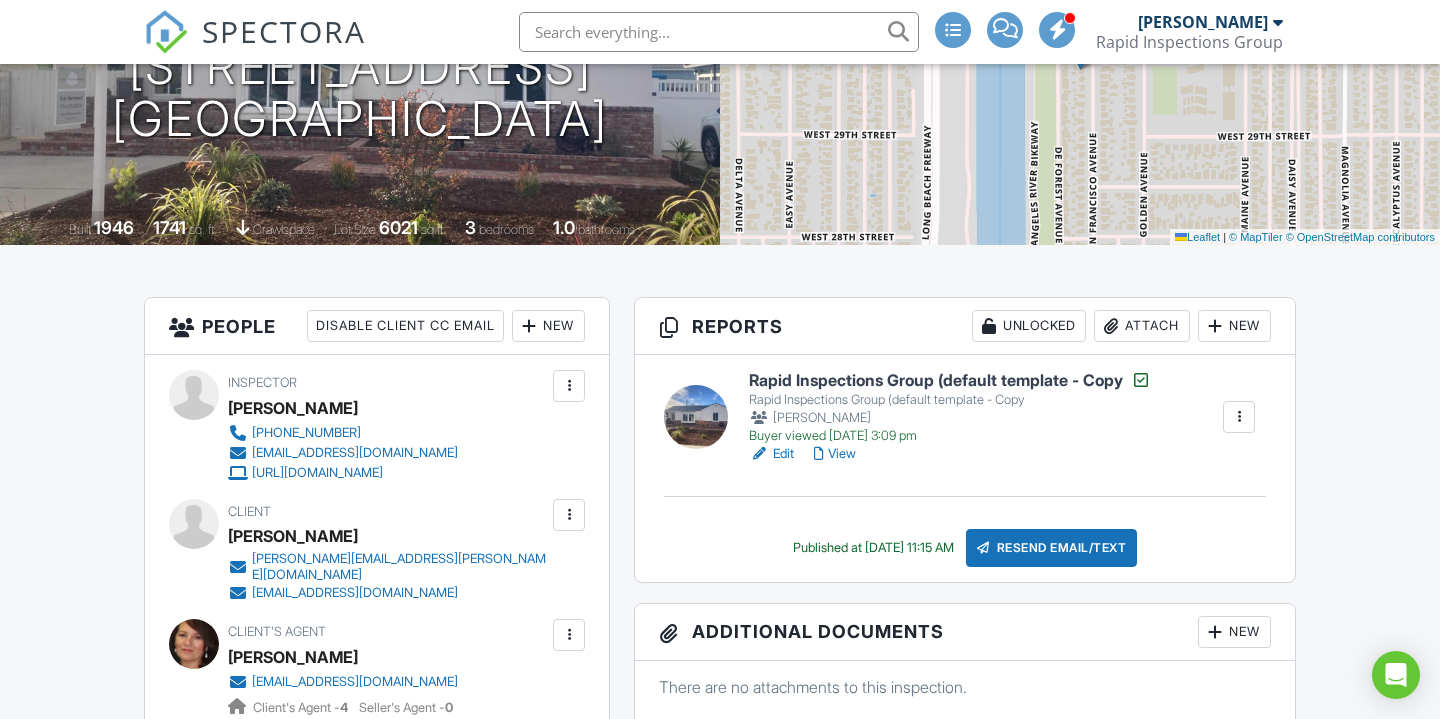 scroll, scrollTop: 289, scrollLeft: 0, axis: vertical 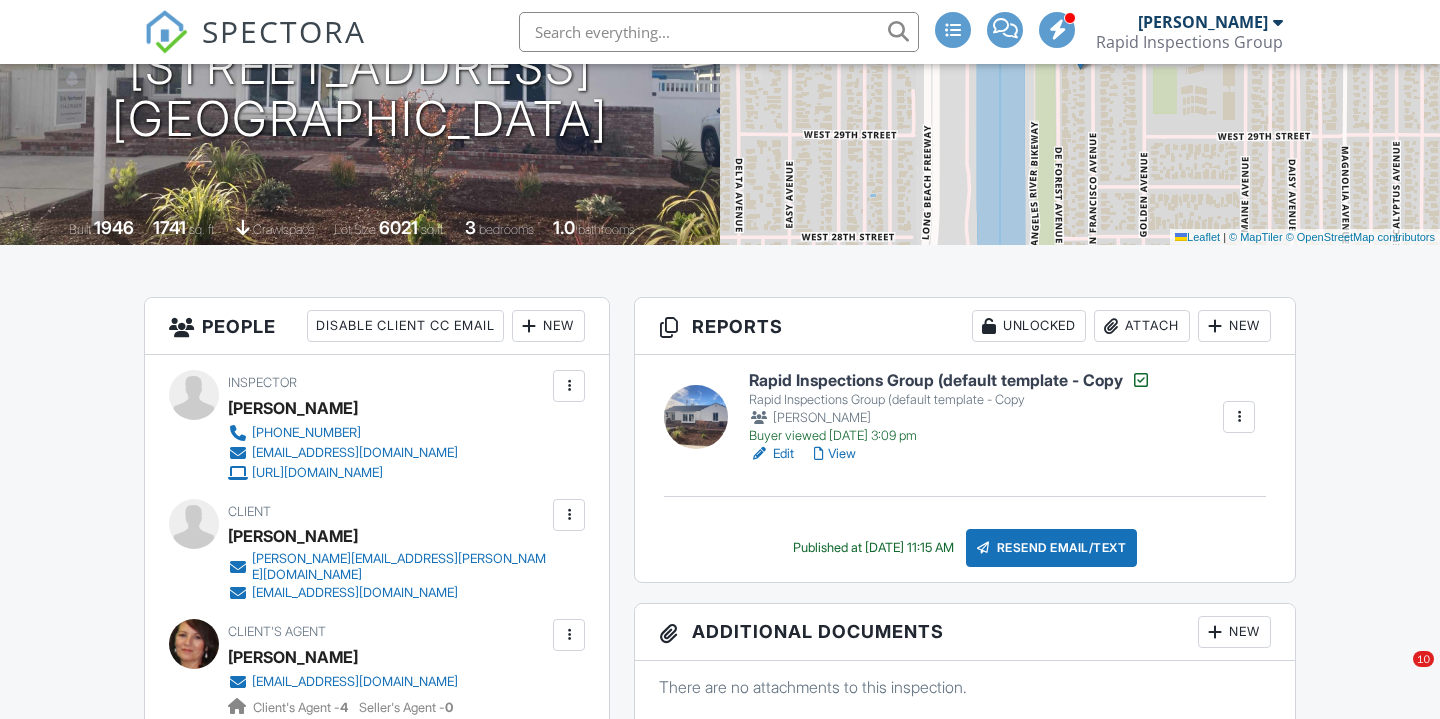click at bounding box center [696, 417] 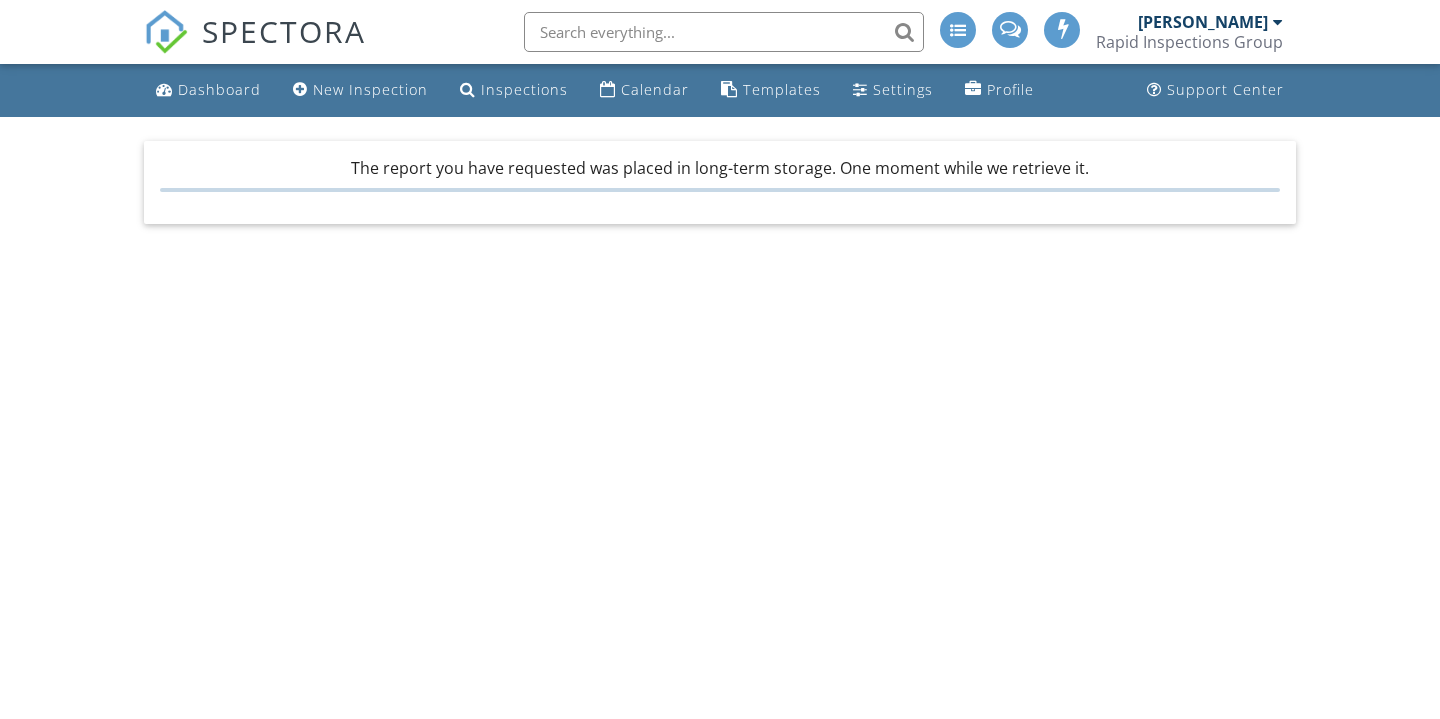 scroll, scrollTop: 0, scrollLeft: 0, axis: both 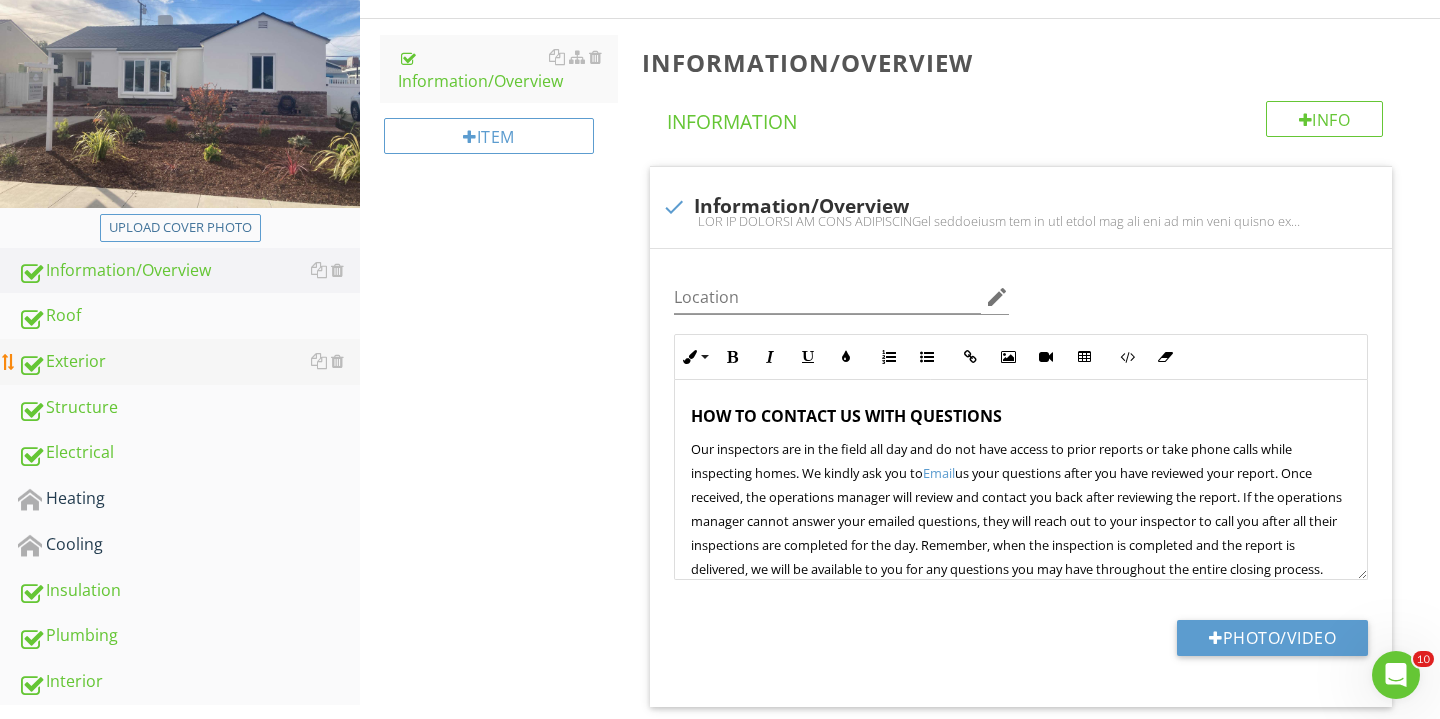 click on "Exterior" at bounding box center (189, 362) 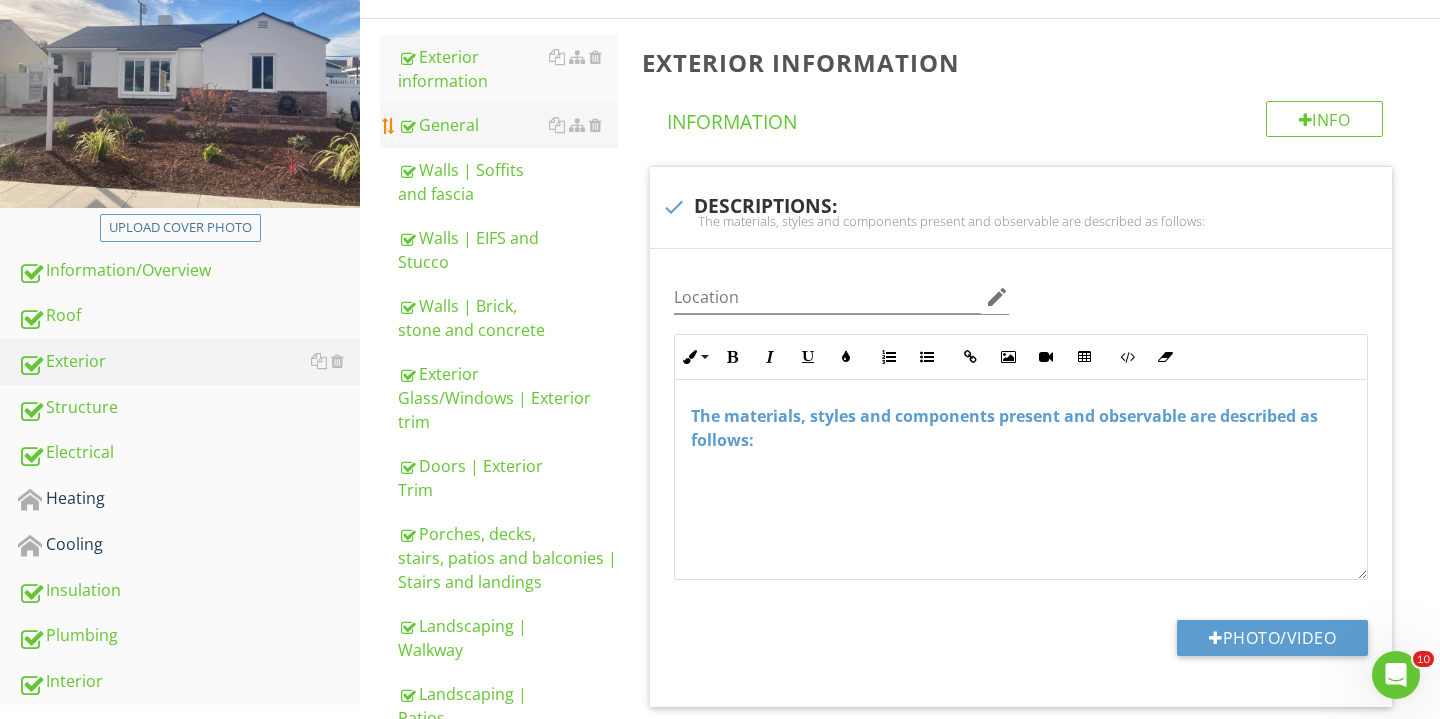click on "General" at bounding box center [508, 125] 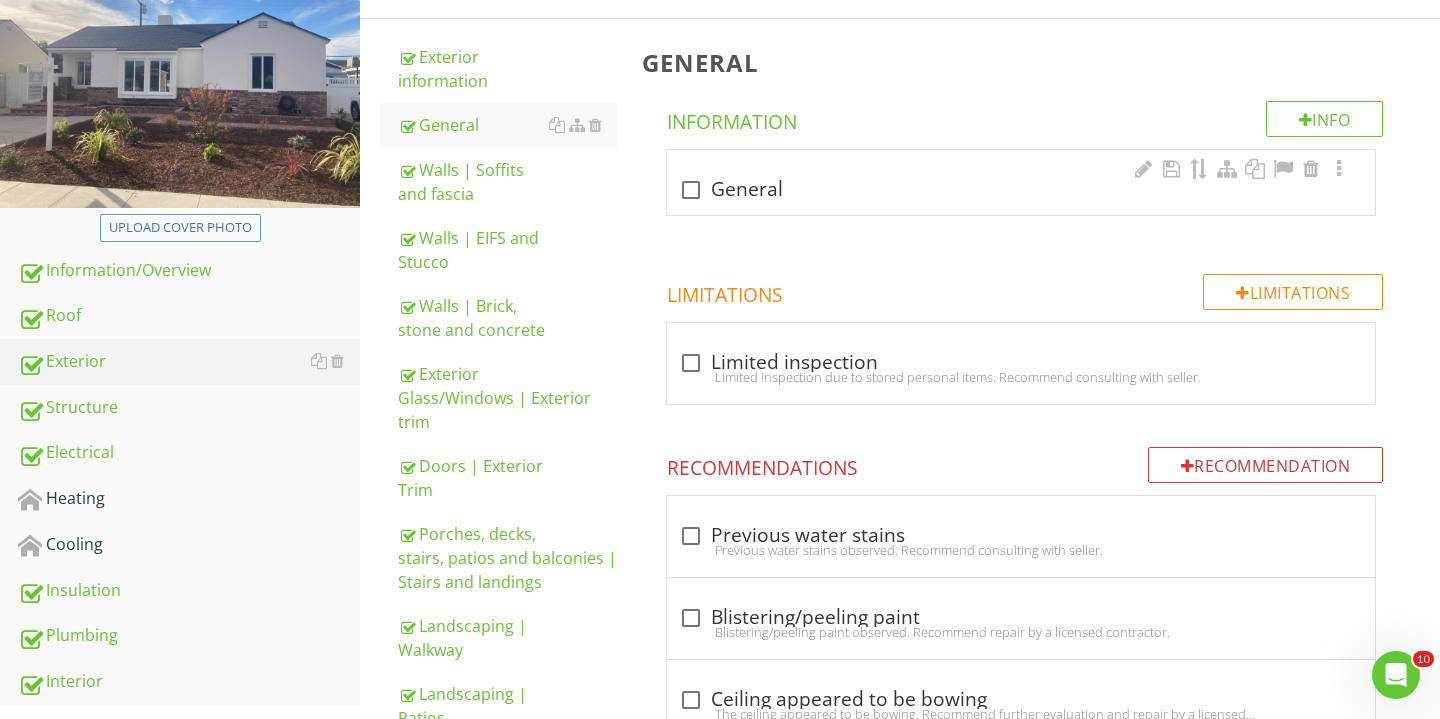 click on "check_box_outline_blank
General" at bounding box center (1021, 190) 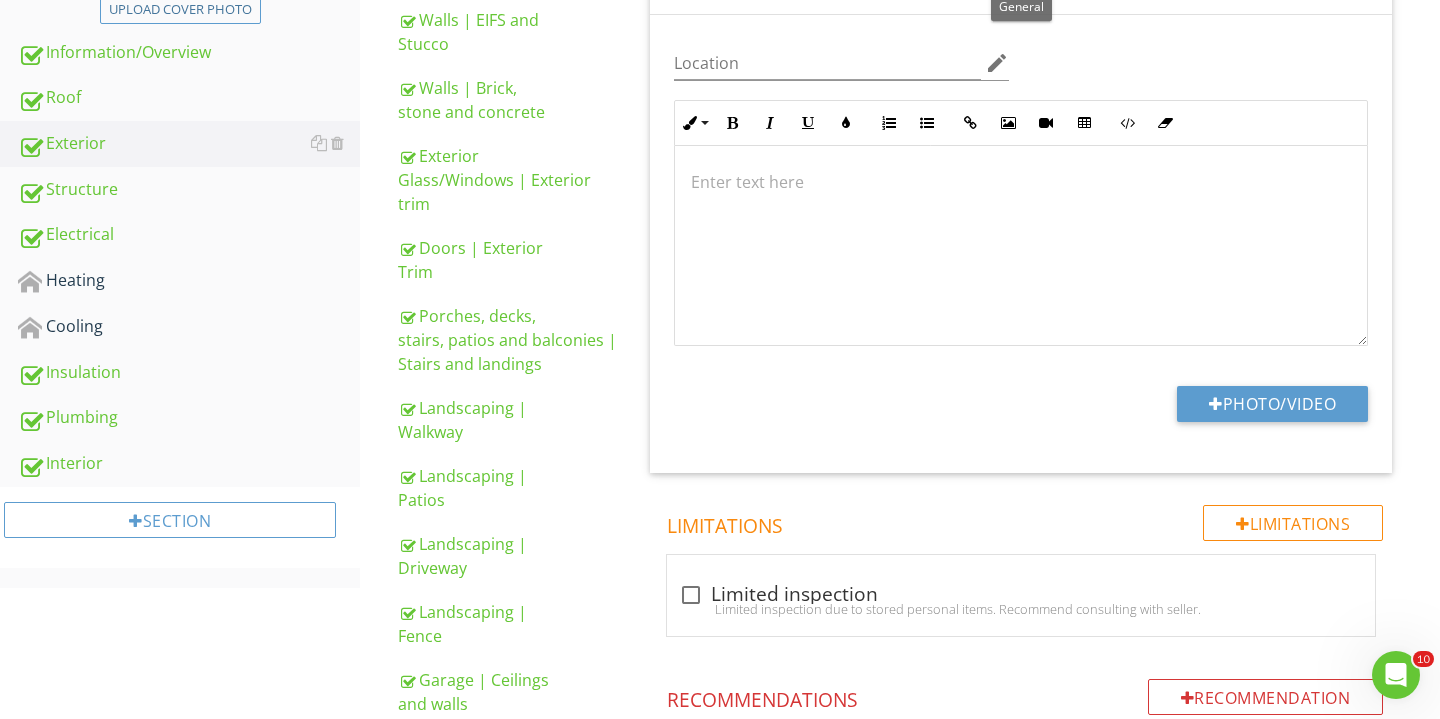 scroll, scrollTop: 604, scrollLeft: 0, axis: vertical 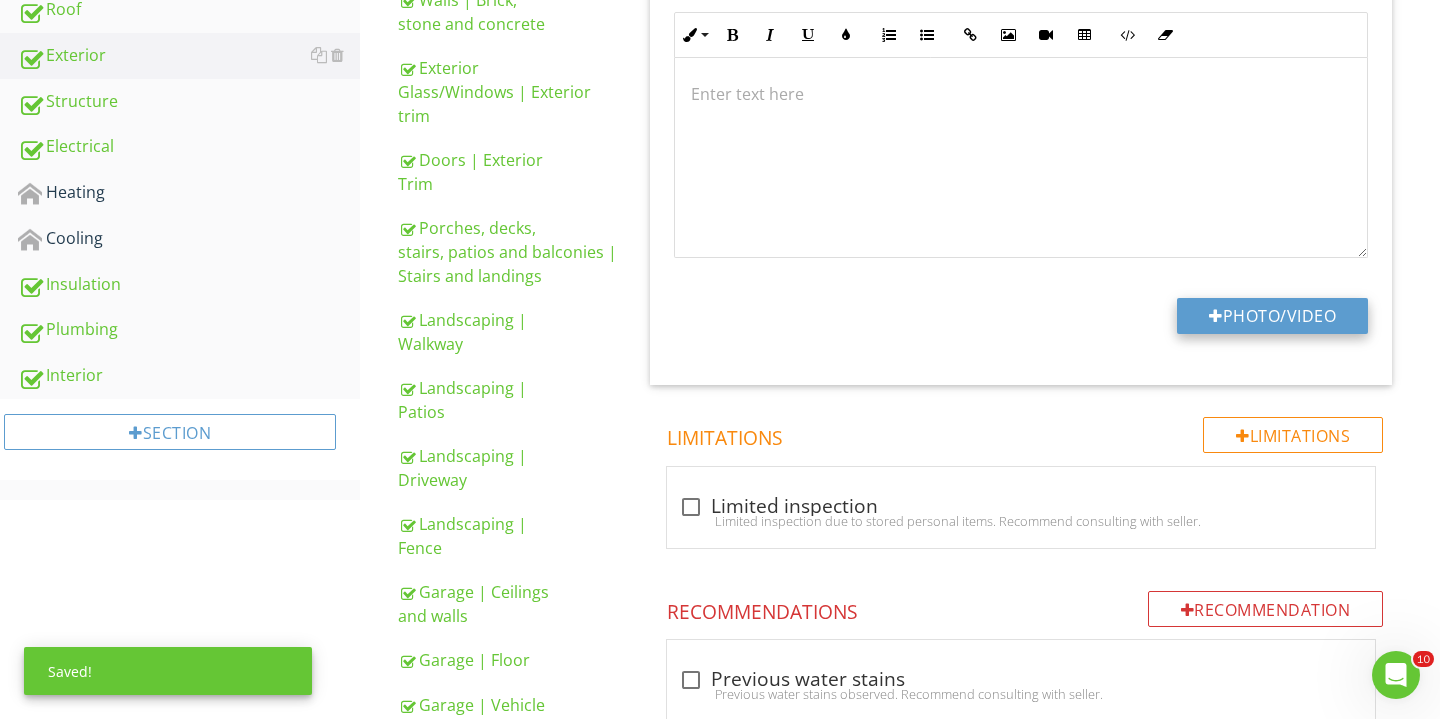 click on "Photo/Video" at bounding box center (1272, 316) 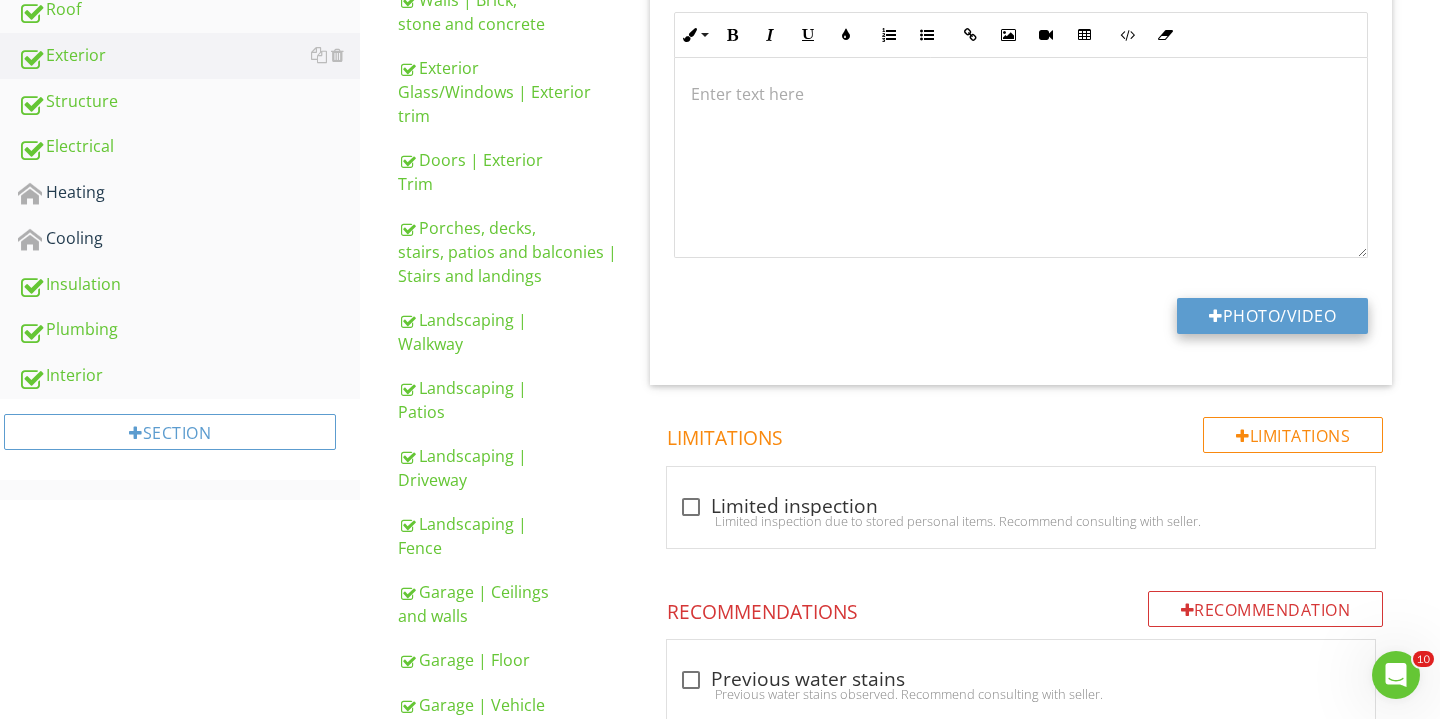 click at bounding box center (1216, 316) 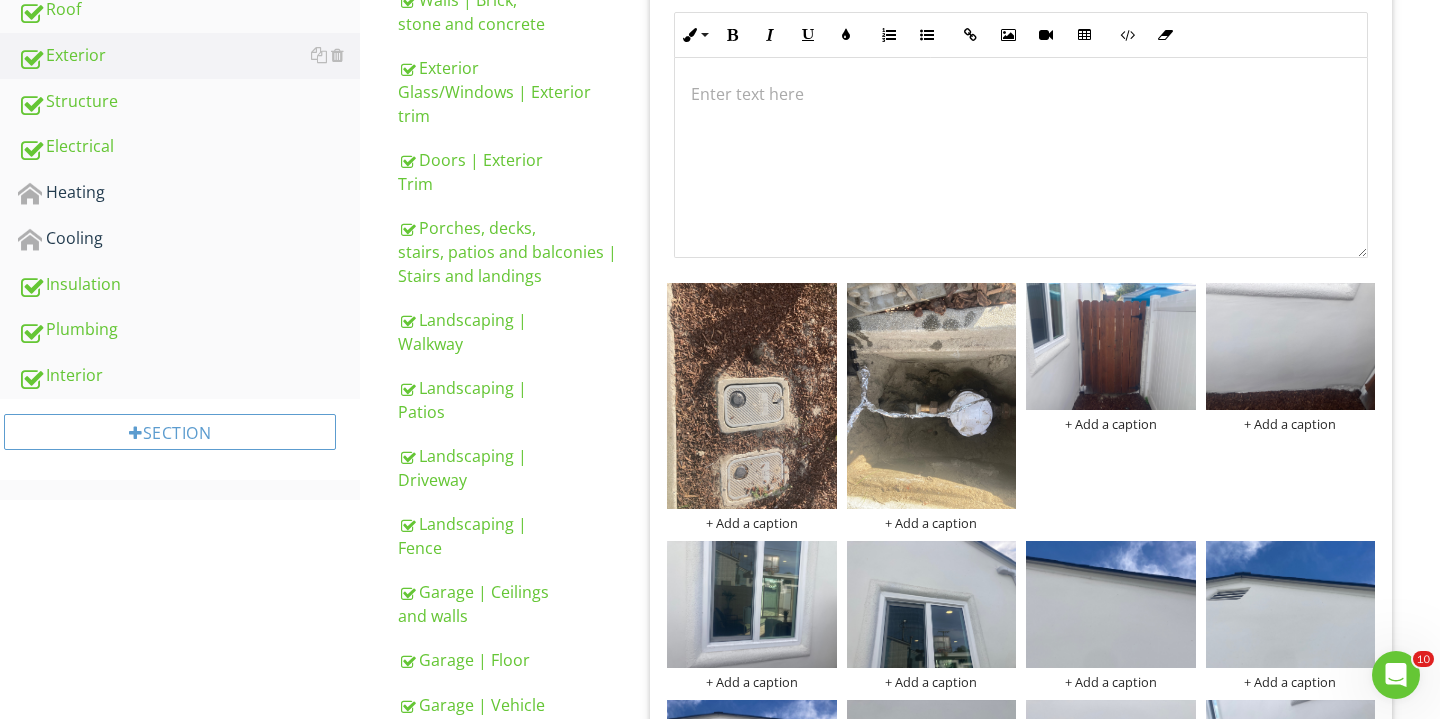 scroll, scrollTop: 0, scrollLeft: 0, axis: both 